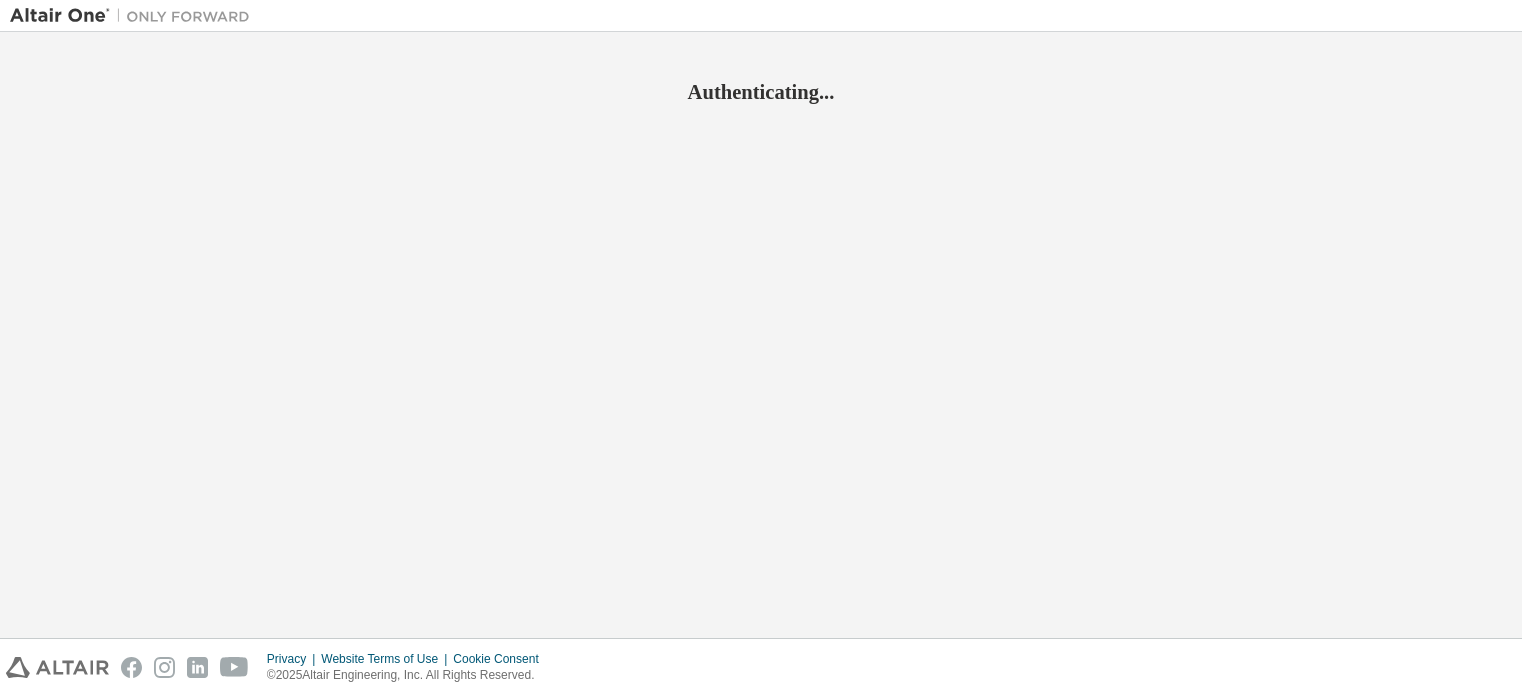 scroll, scrollTop: 0, scrollLeft: 0, axis: both 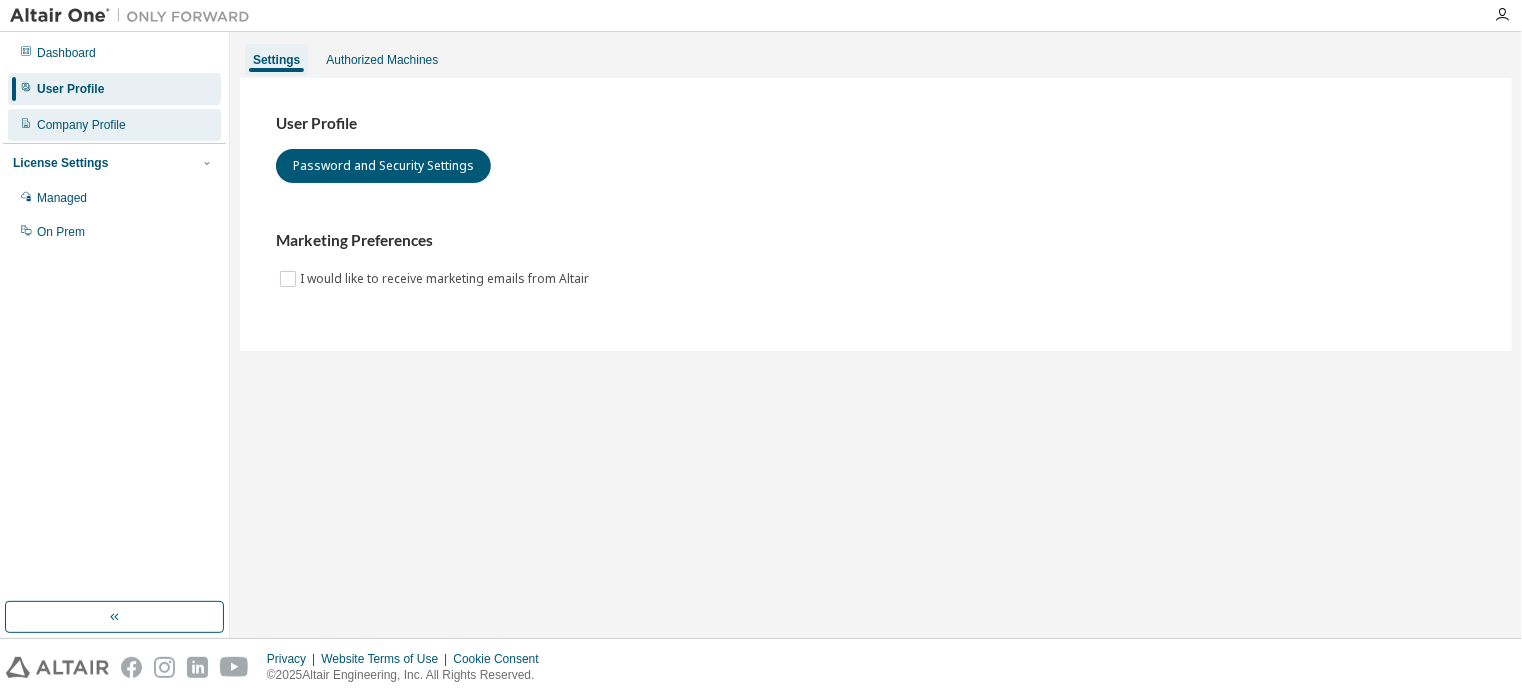 click on "Company Profile" at bounding box center [114, 125] 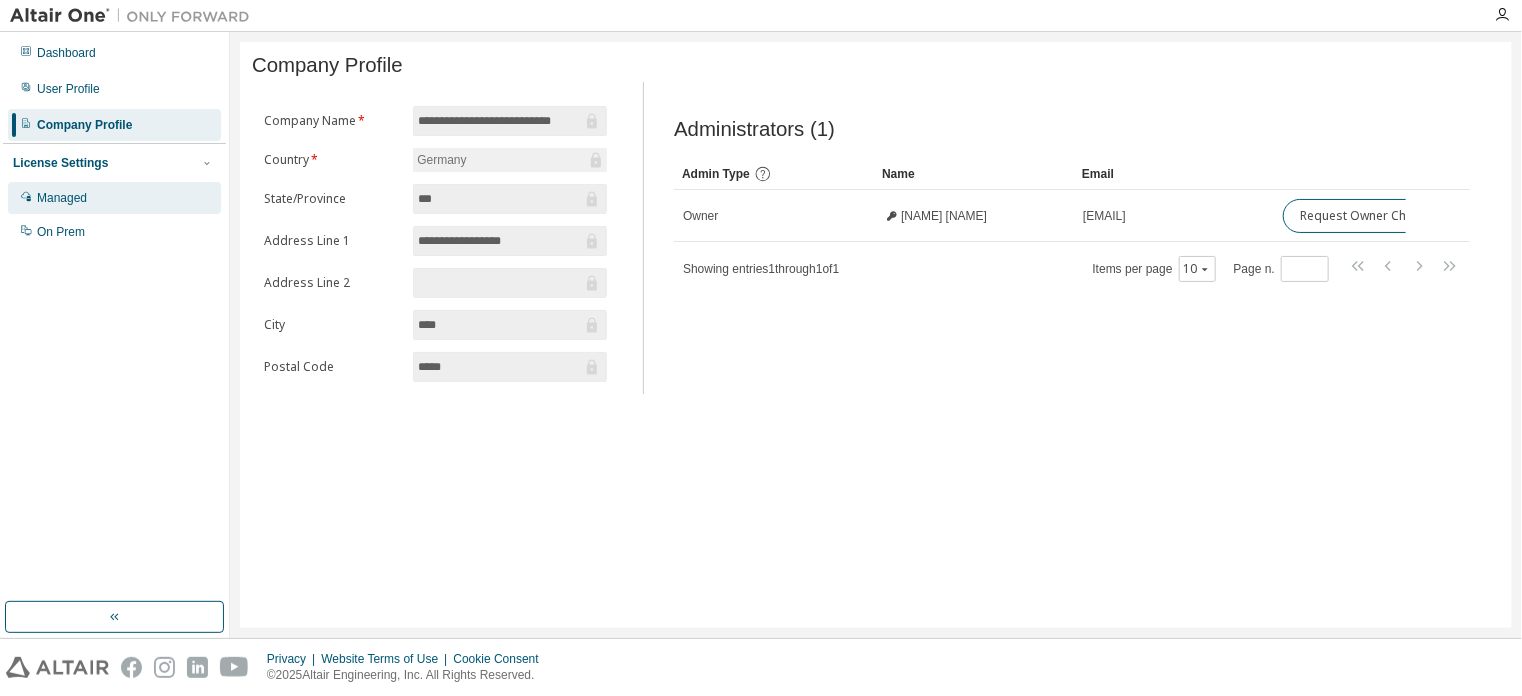 click on "Managed" at bounding box center (114, 198) 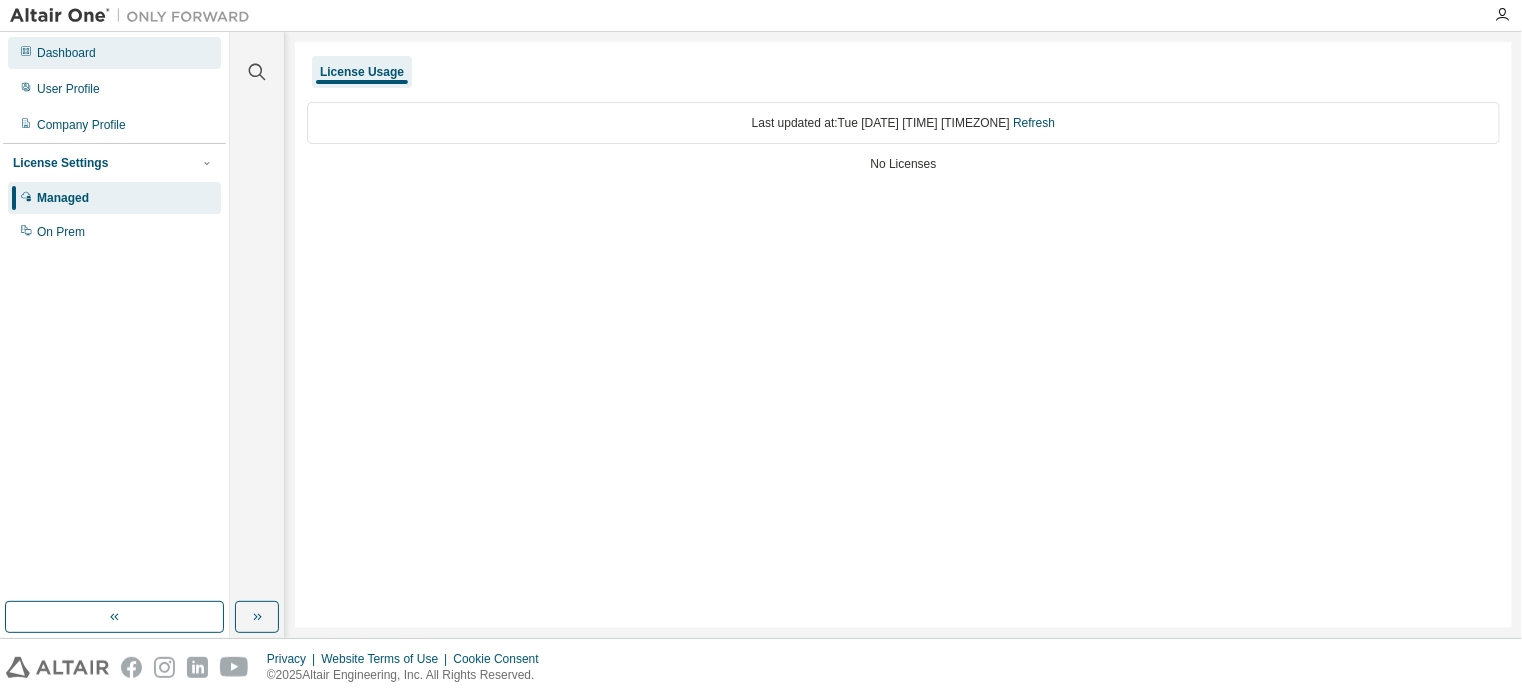 click on "Dashboard" at bounding box center [114, 53] 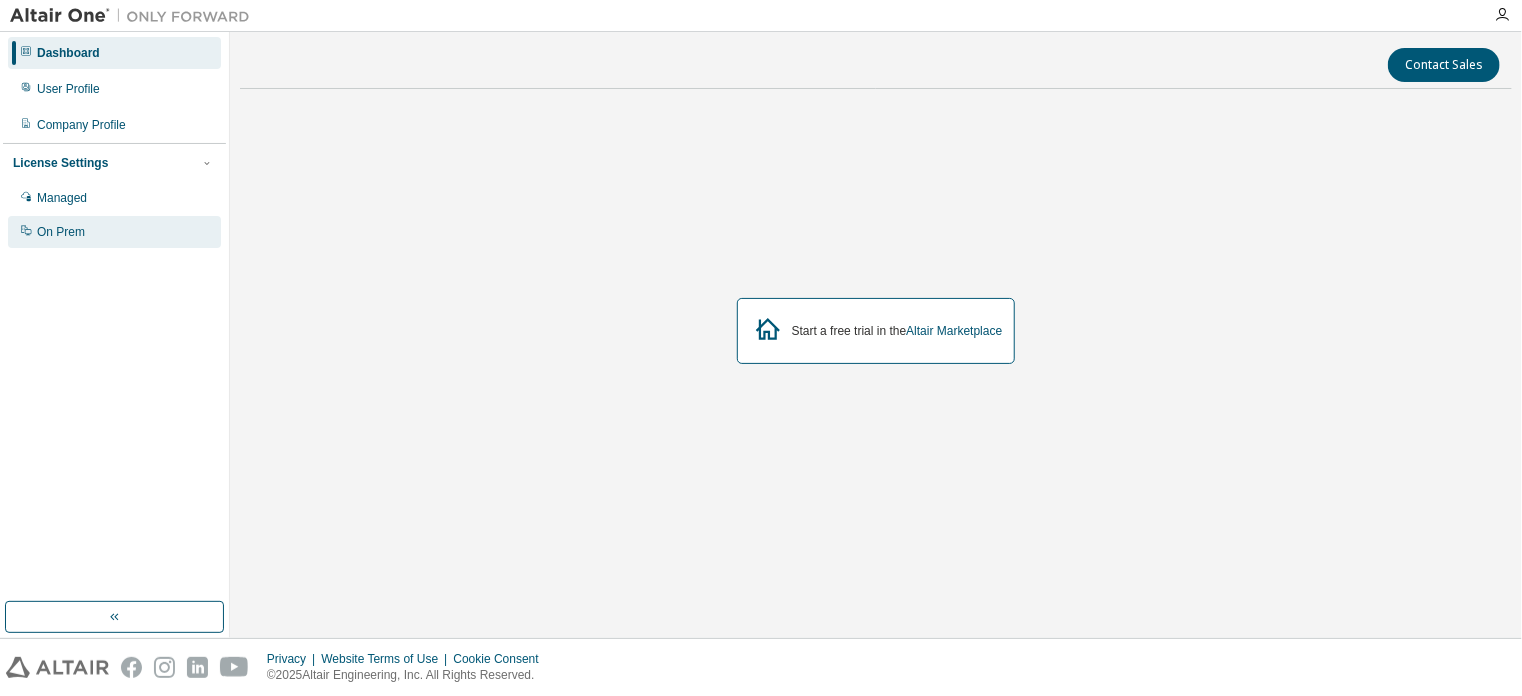 click on "On Prem" at bounding box center (114, 232) 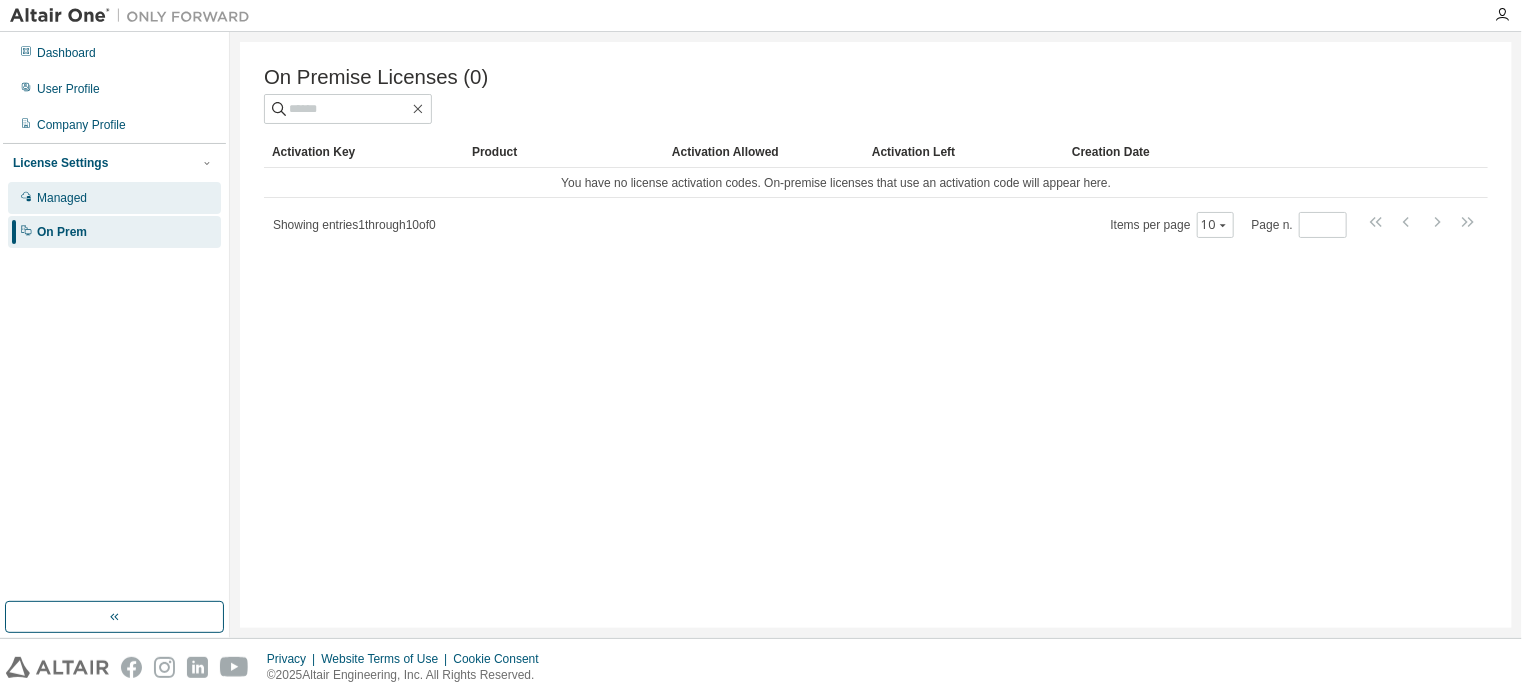 click on "Managed" at bounding box center [114, 198] 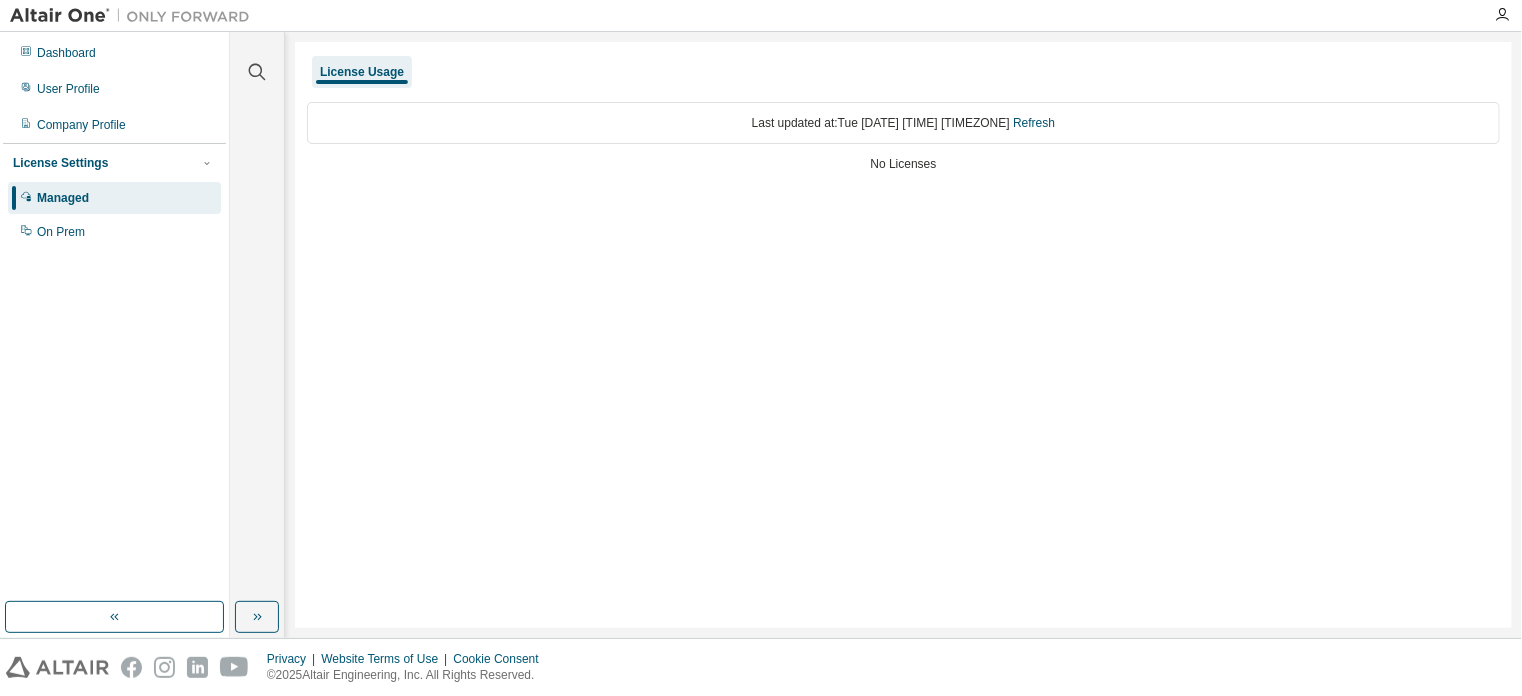 click on "Last updated at:  Tue 2025-08-05 05:34 PM GMT+2   Refresh" at bounding box center (903, 123) 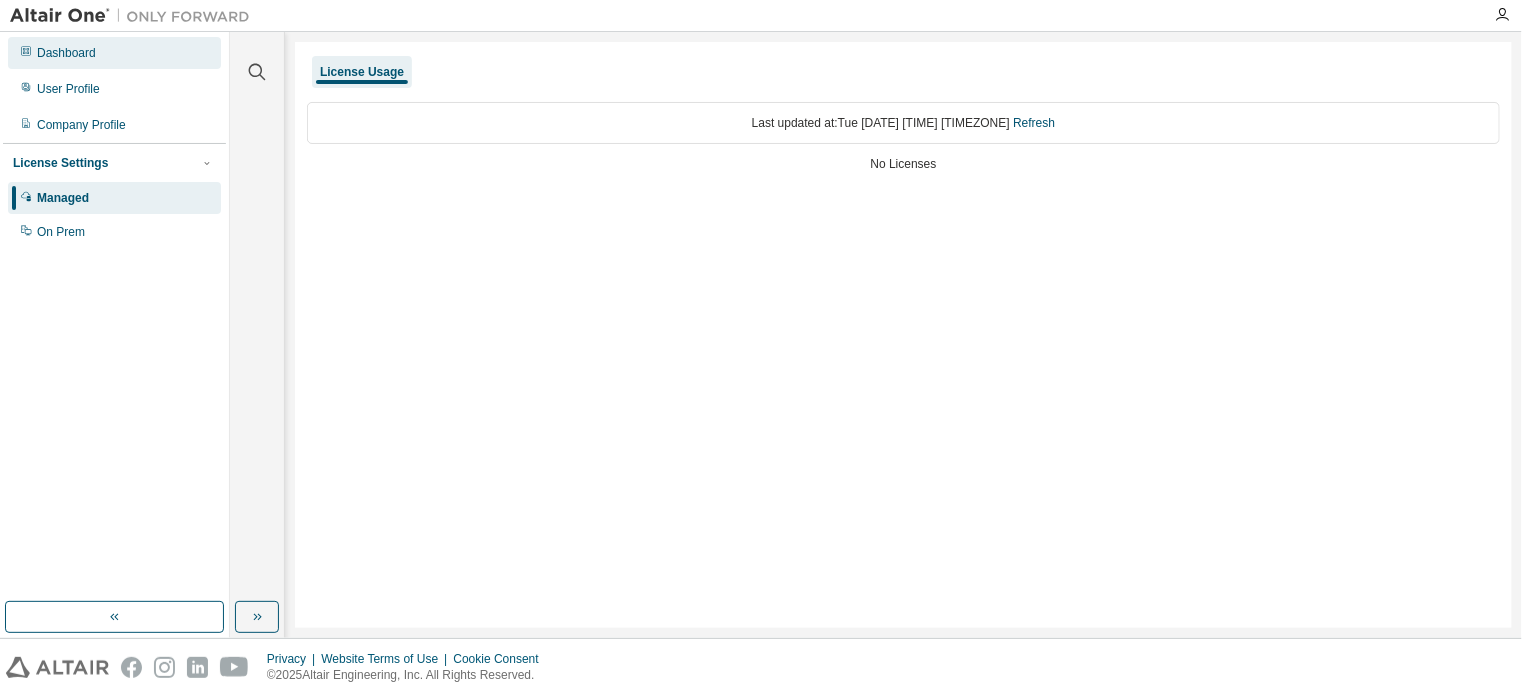 click on "Dashboard" at bounding box center [66, 53] 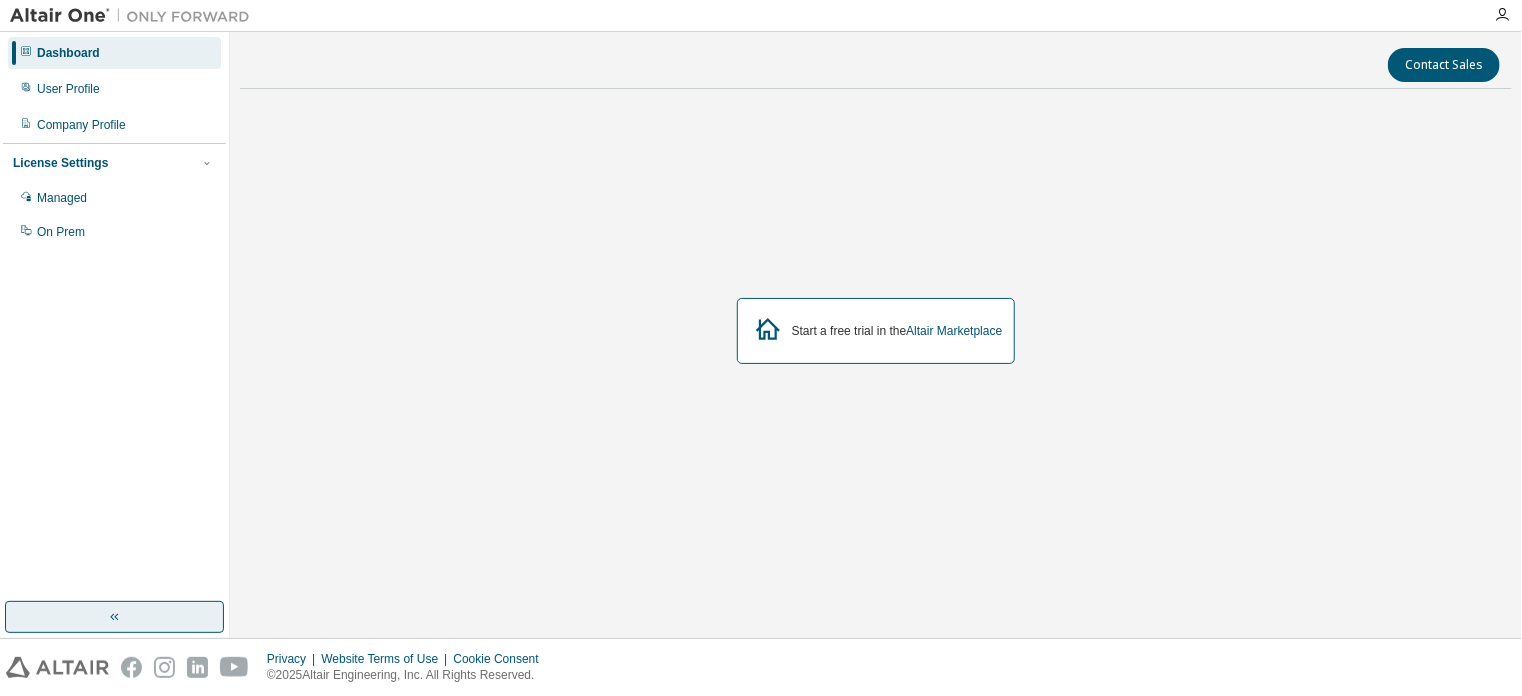 click at bounding box center [114, 617] 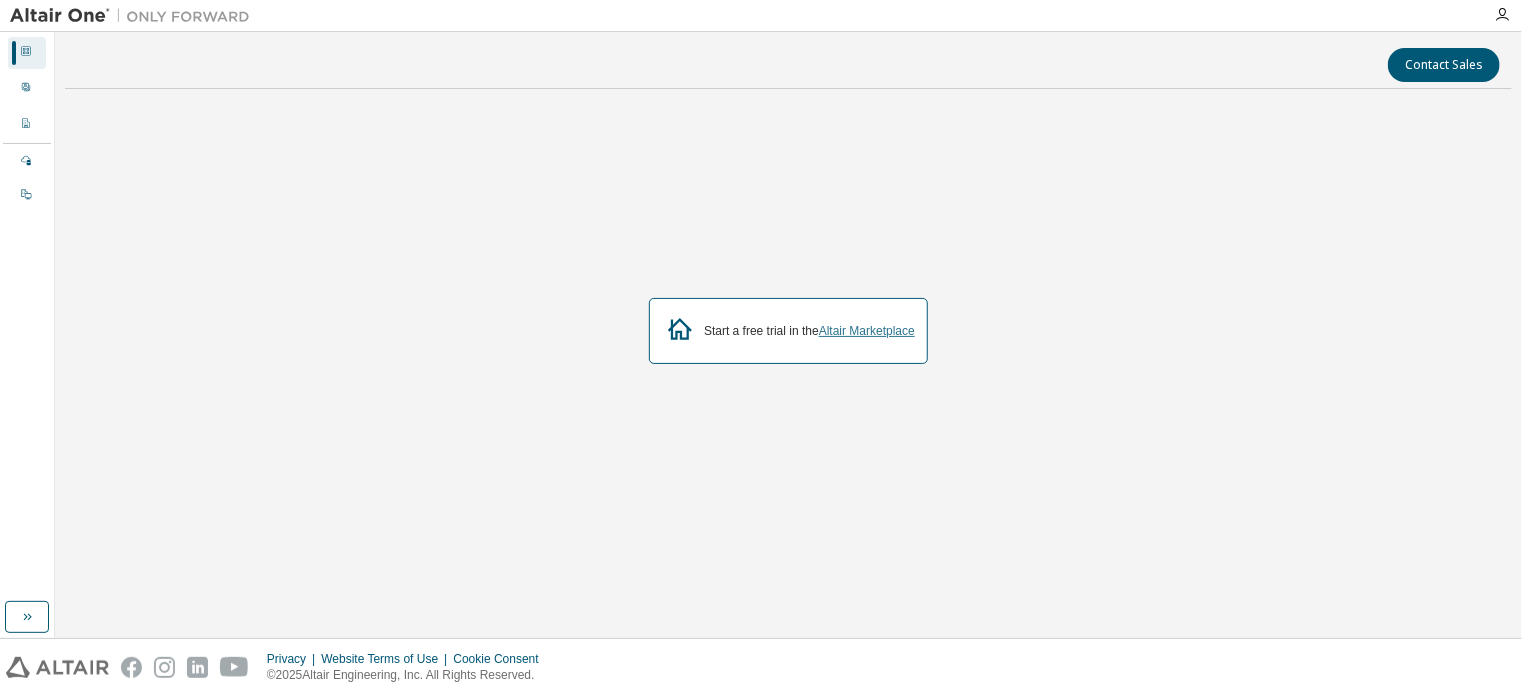 click on "Altair Marketplace" at bounding box center (867, 331) 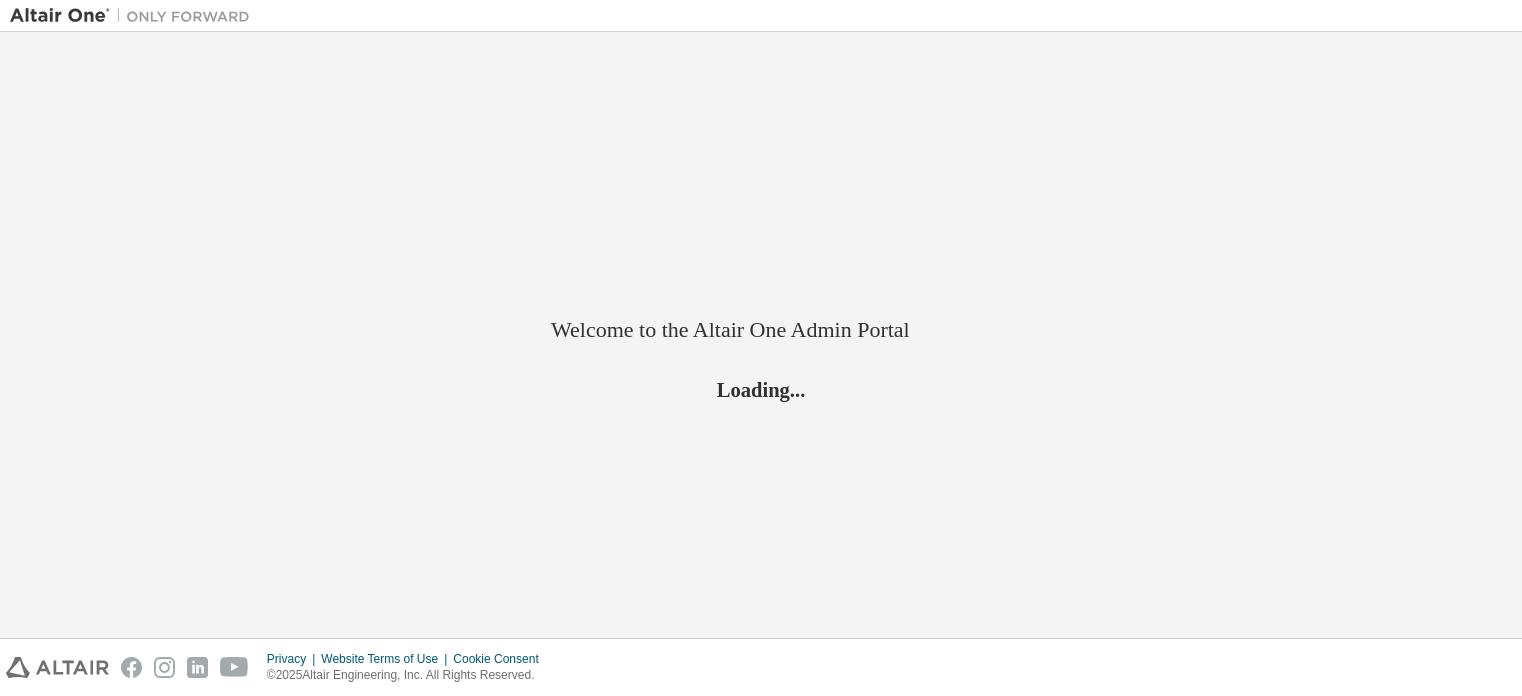 scroll, scrollTop: 0, scrollLeft: 0, axis: both 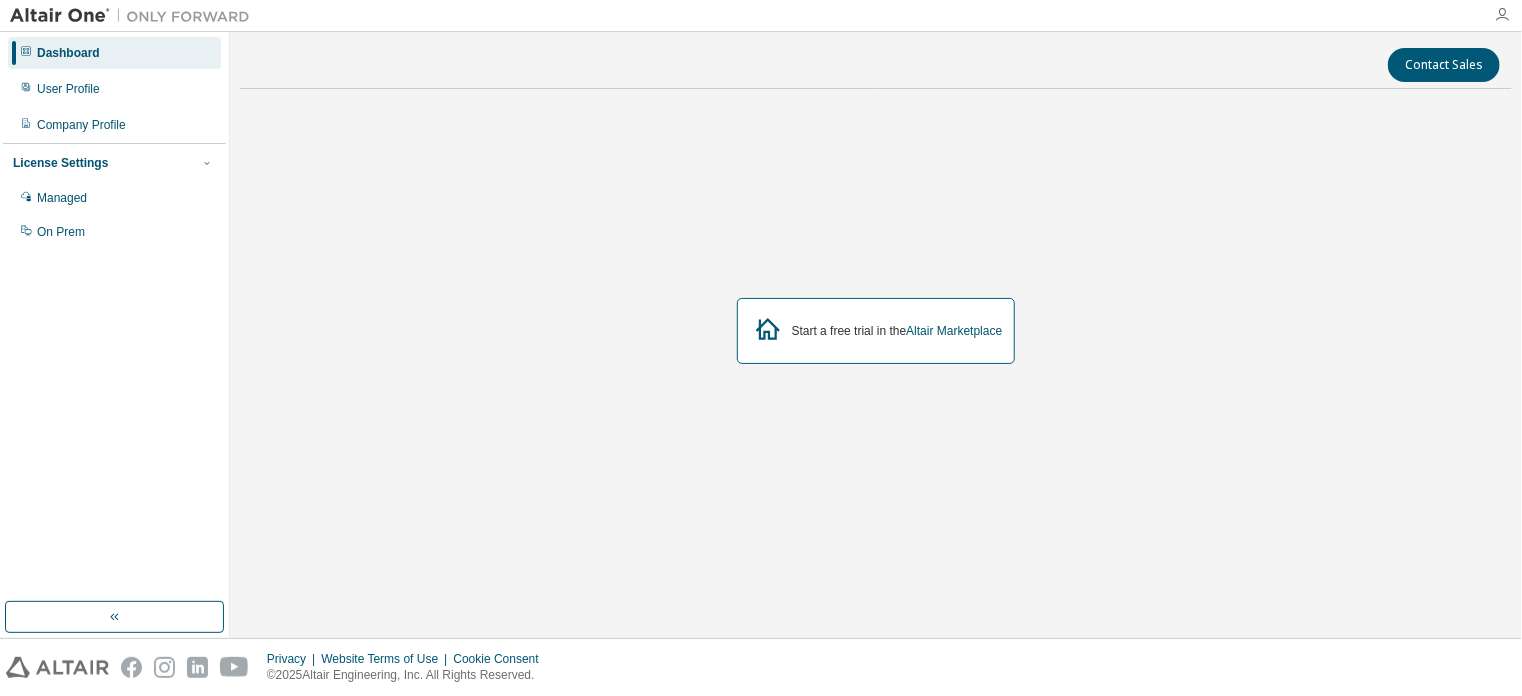 click at bounding box center [1502, 15] 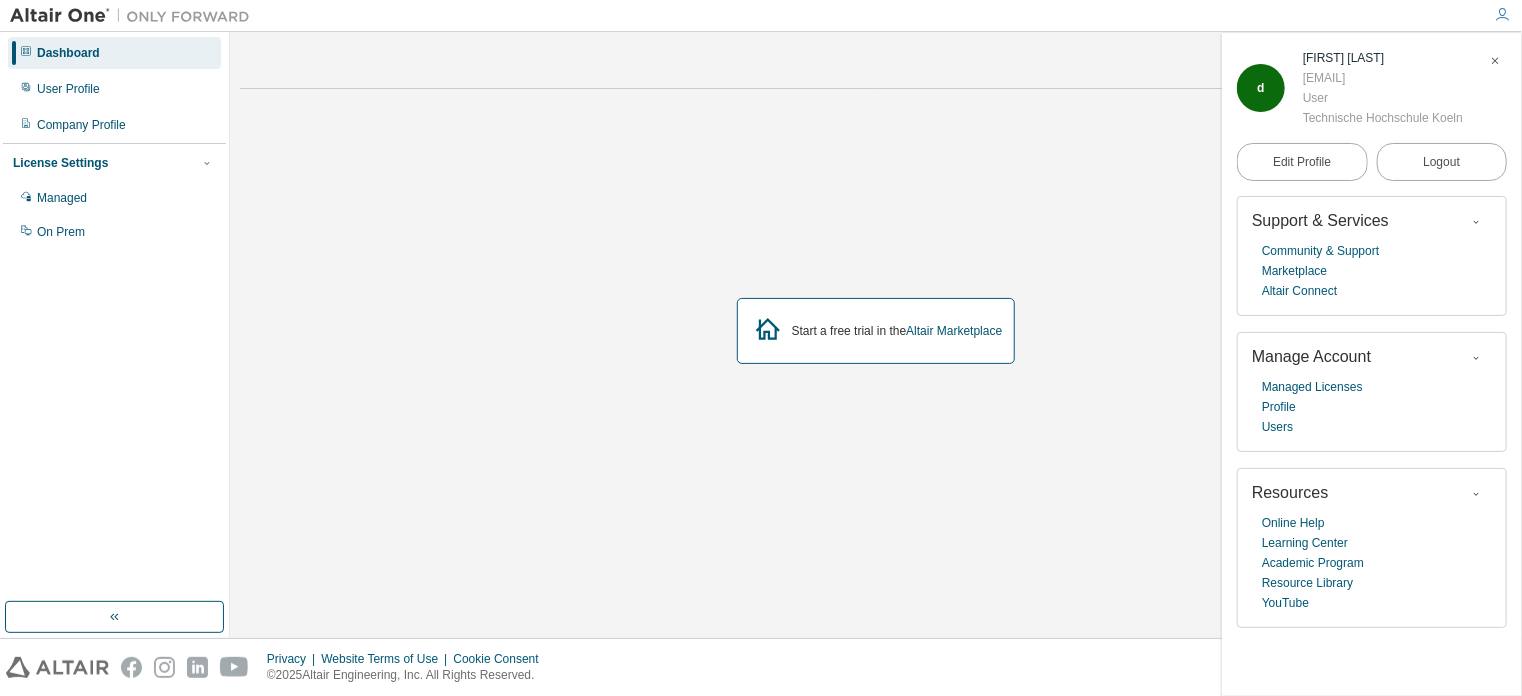 click on "Start a free trial in the  Altair Marketplace" at bounding box center (876, 331) 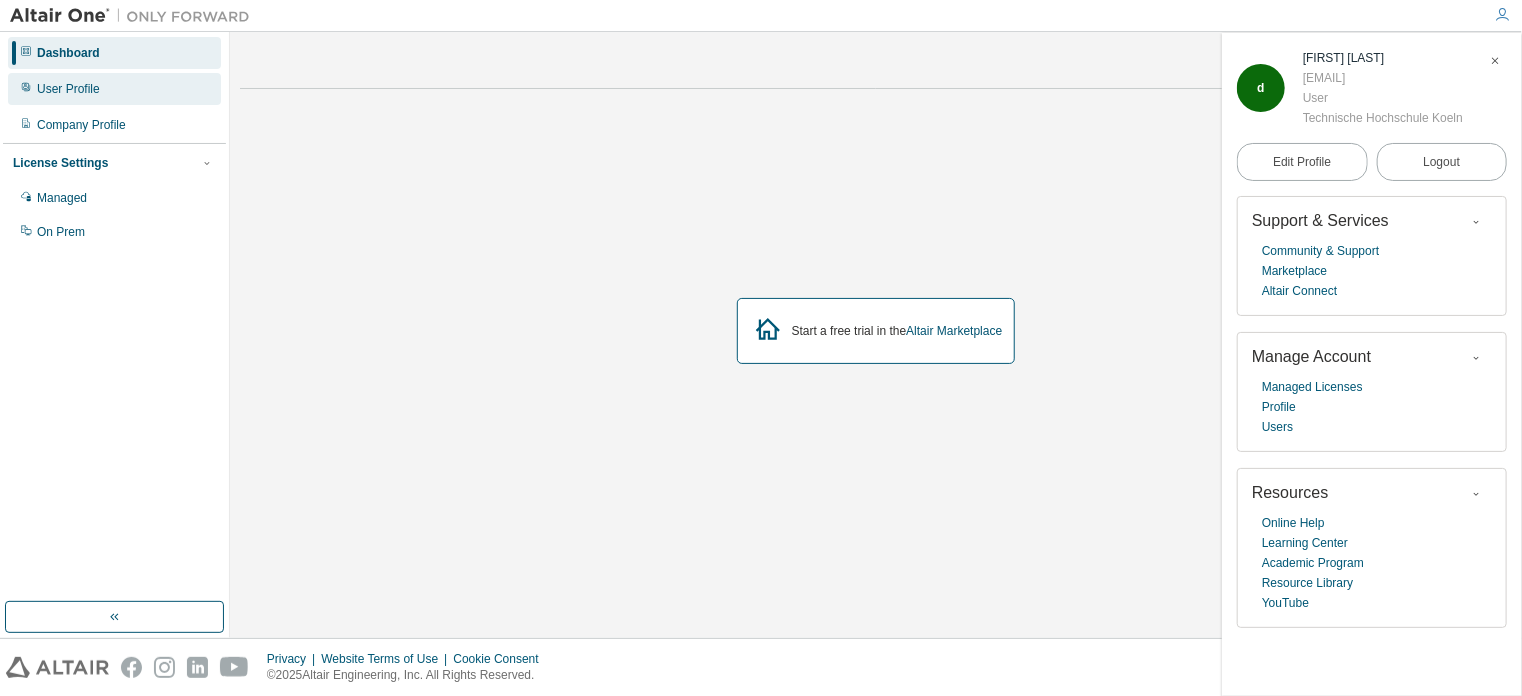 click on "User Profile" at bounding box center [68, 89] 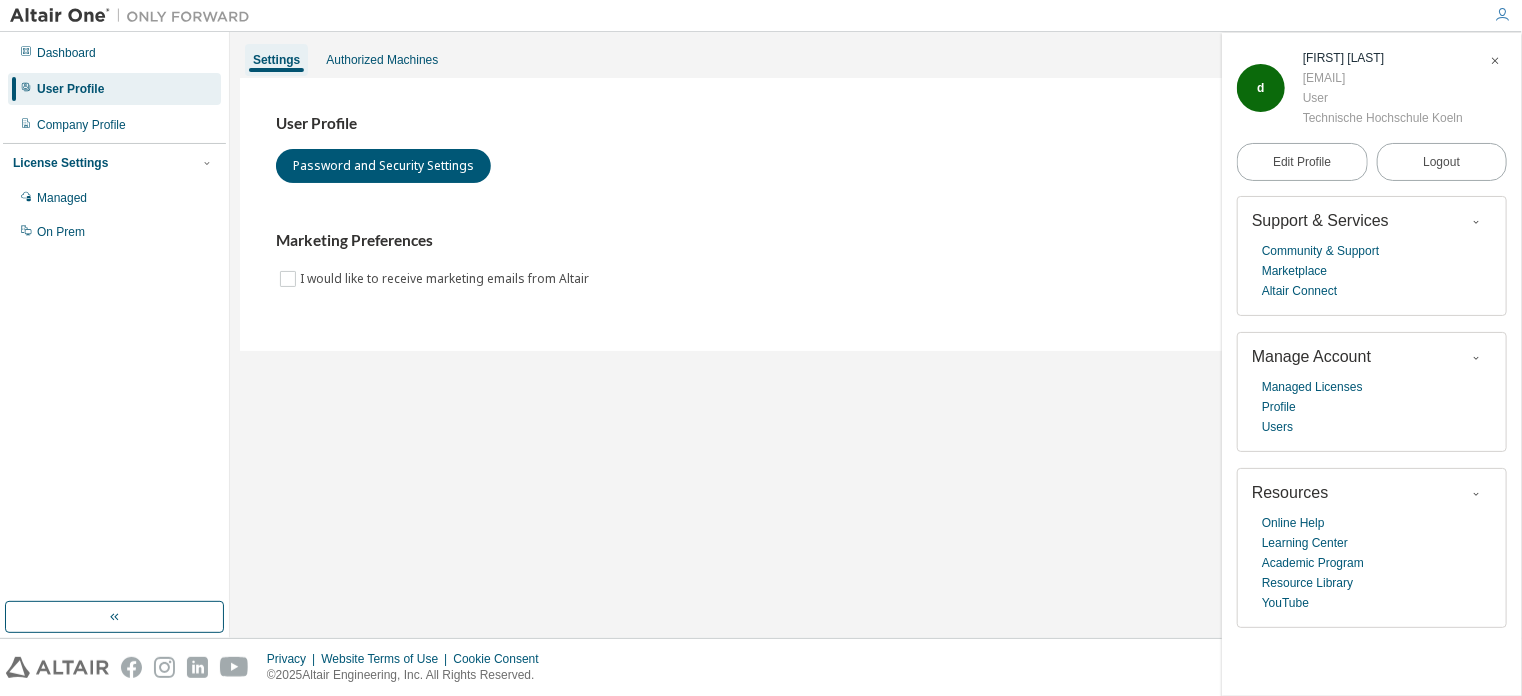 click at bounding box center (1495, 61) 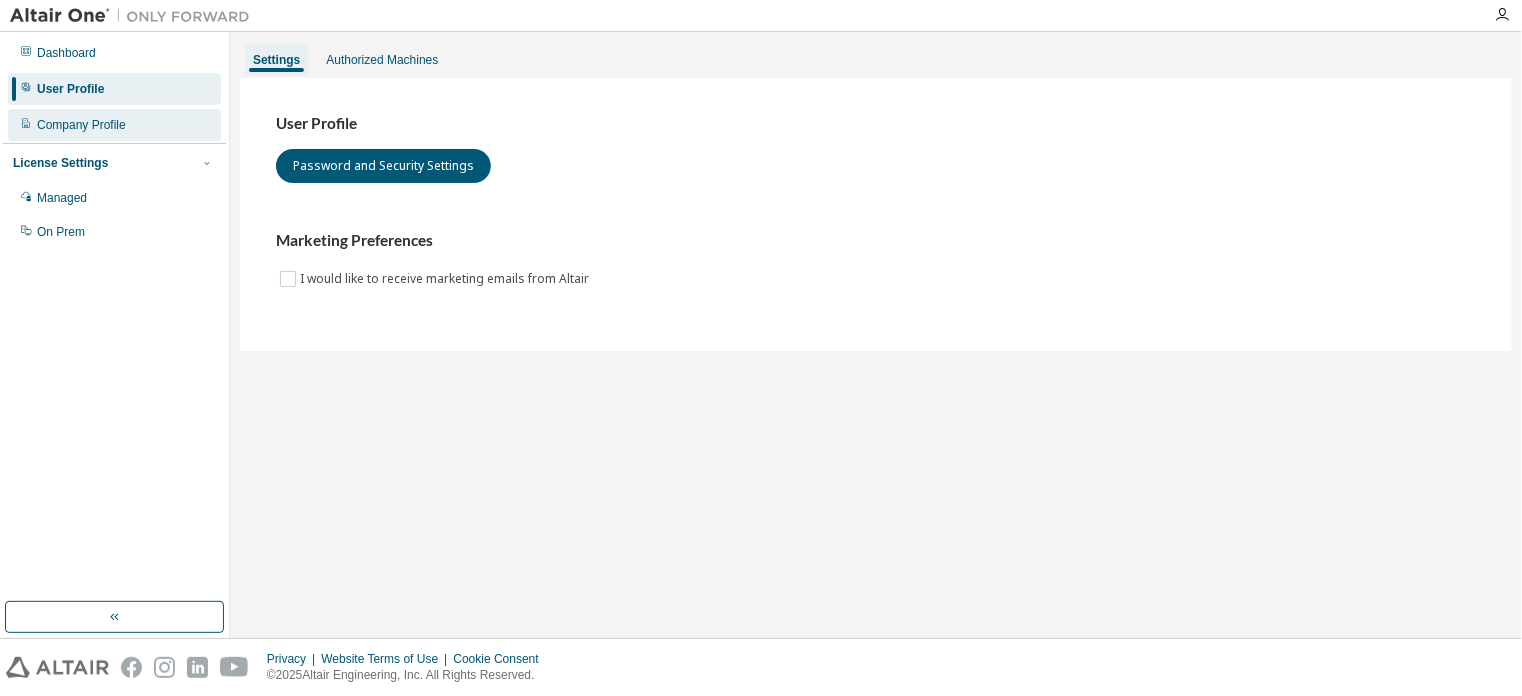 click on "Company Profile" at bounding box center [81, 125] 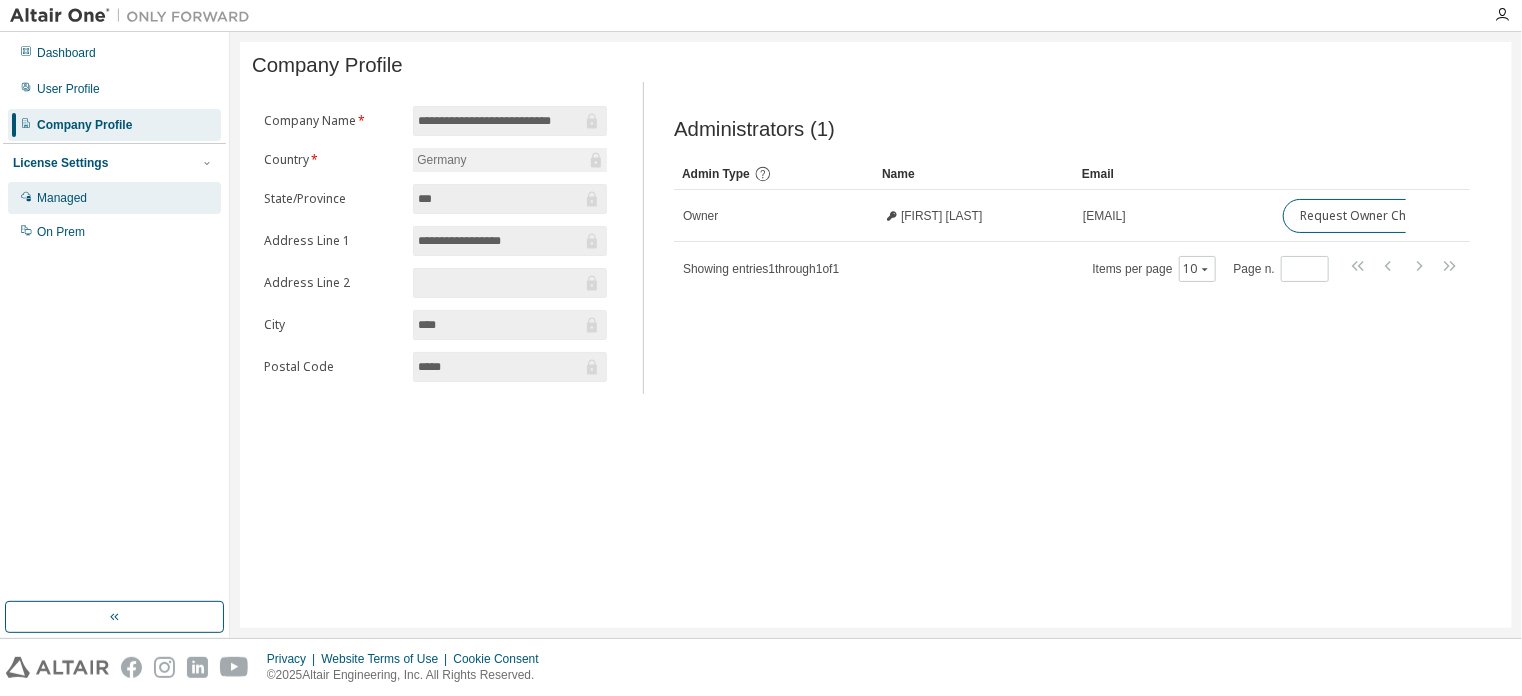 click on "Managed" at bounding box center (62, 198) 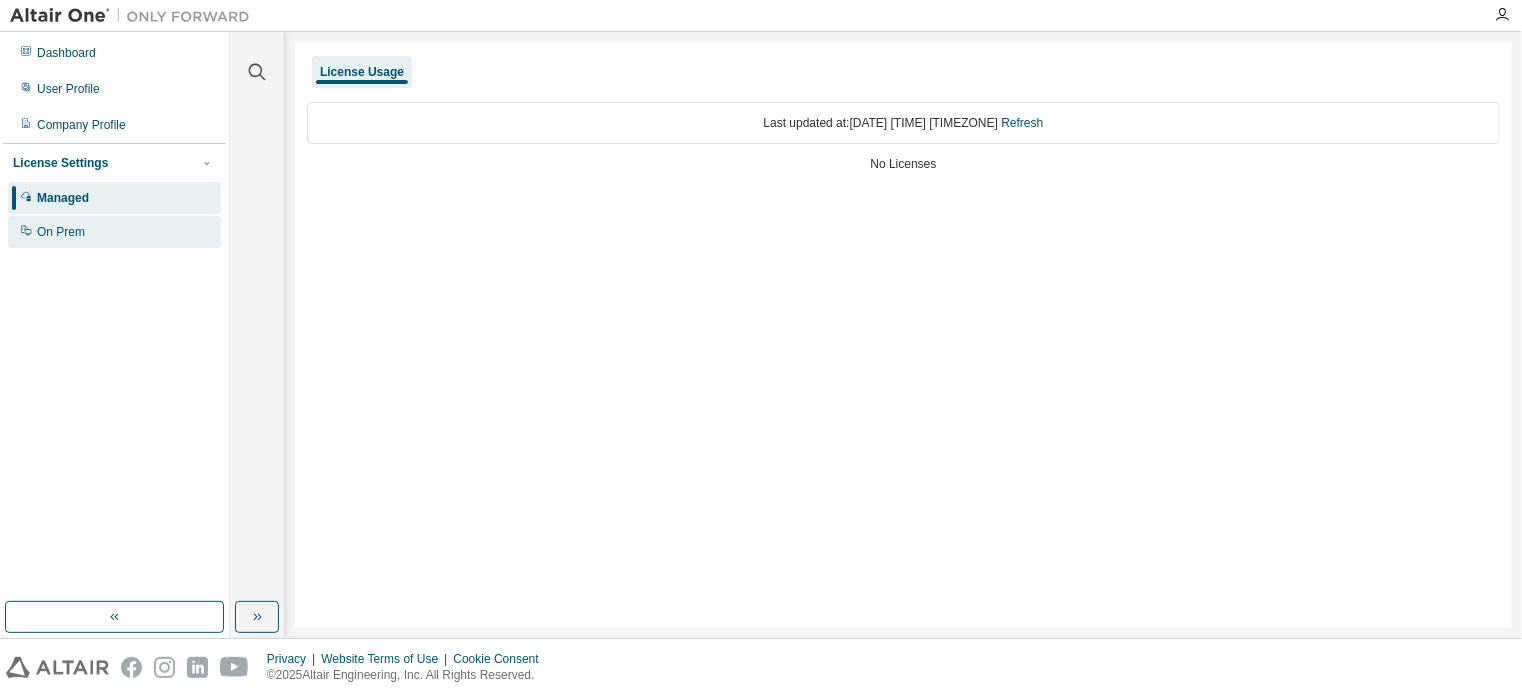 click on "On Prem" at bounding box center [114, 232] 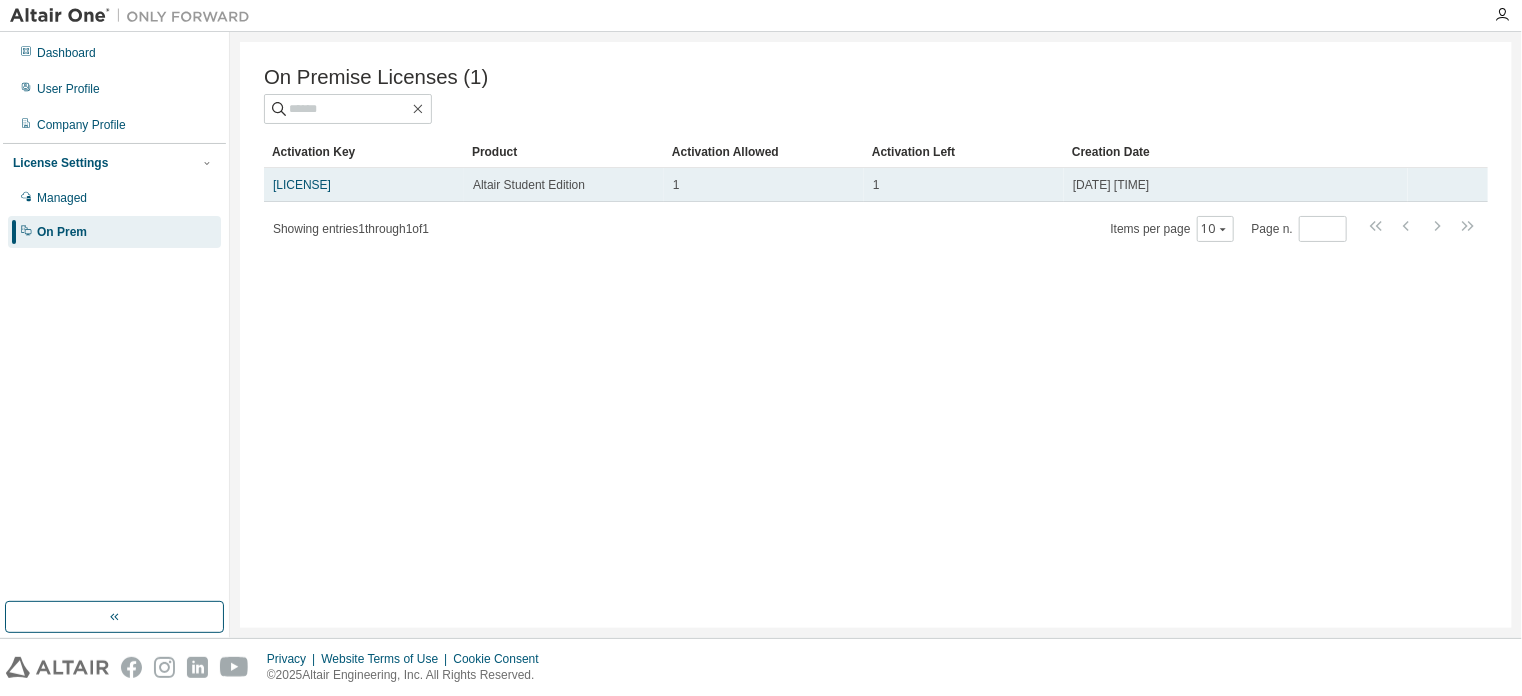 click on "LPOUN-7KRM4-B6T6K-FRSD1" at bounding box center [364, 185] 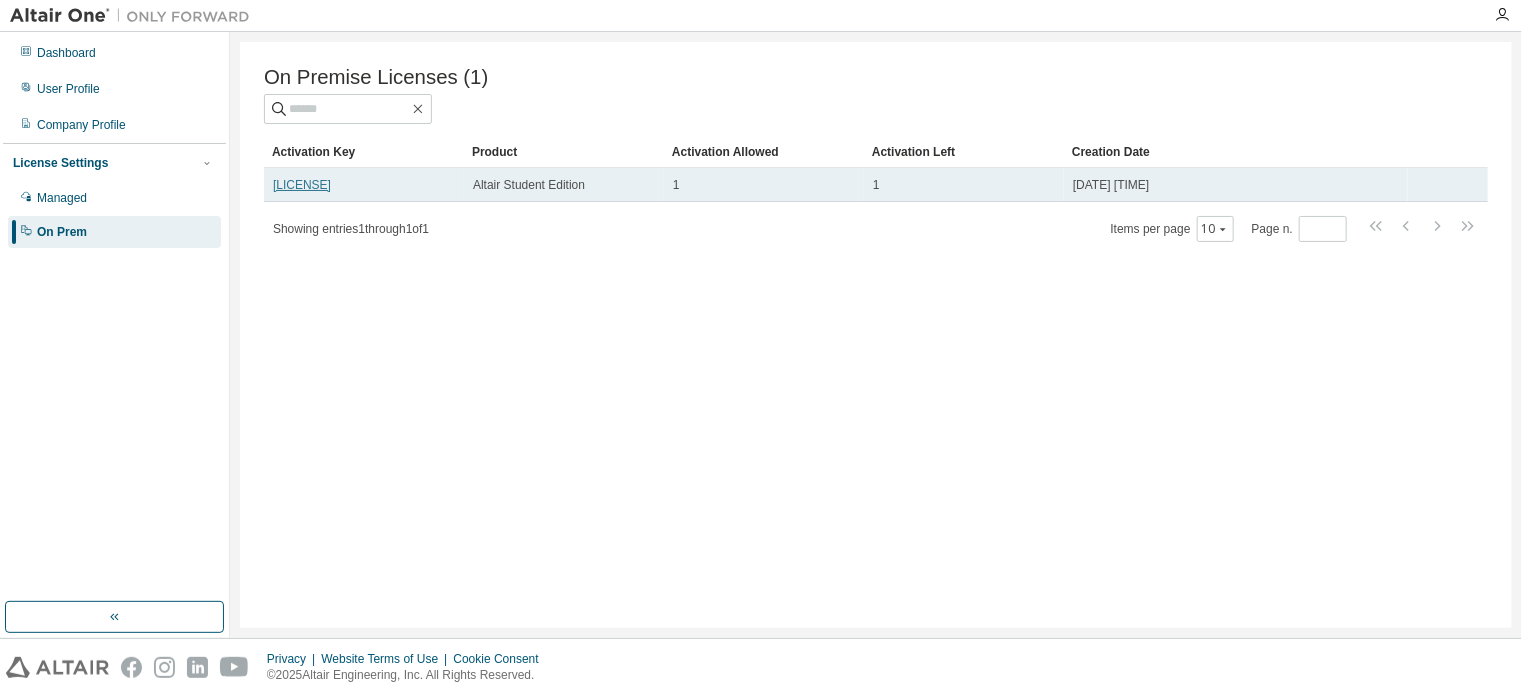 click on "LPOUN-7KRM4-B6T6K-FRSD1" at bounding box center [302, 185] 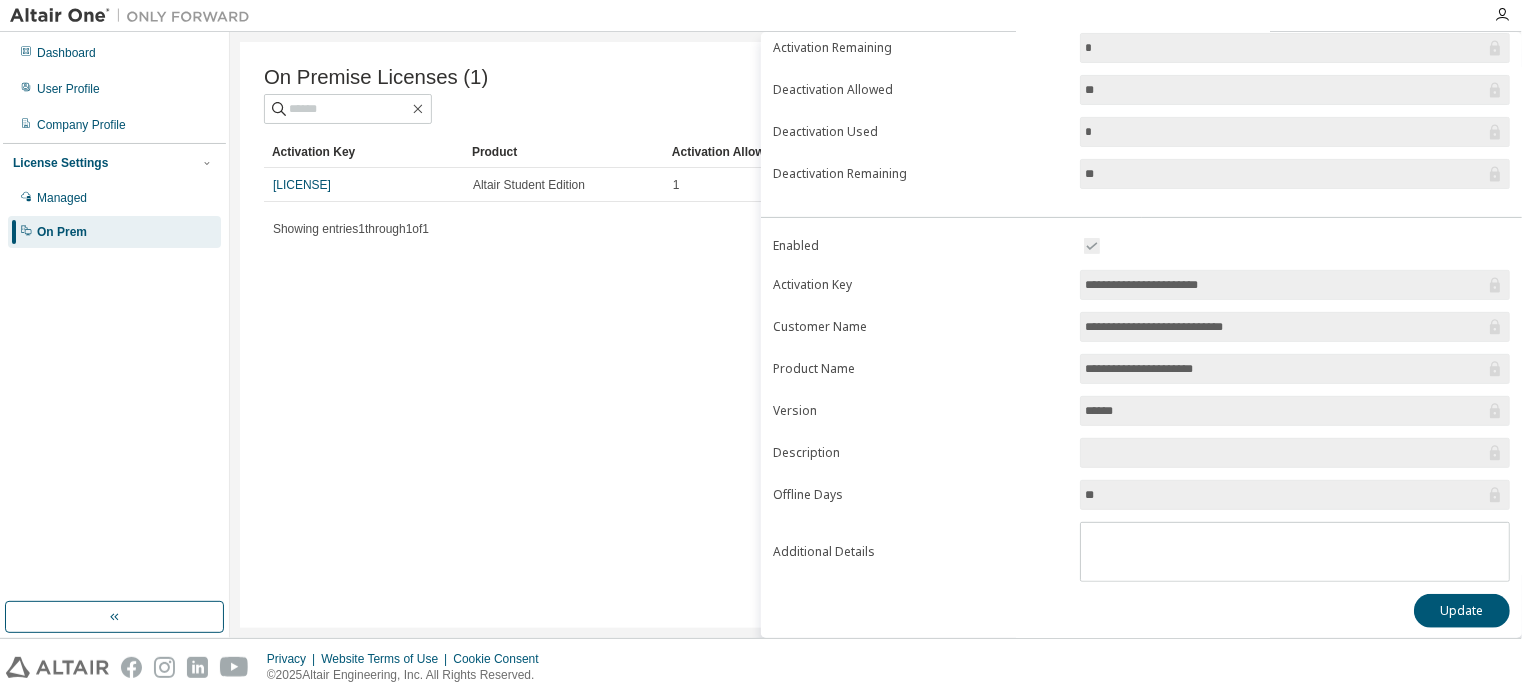 scroll, scrollTop: 0, scrollLeft: 0, axis: both 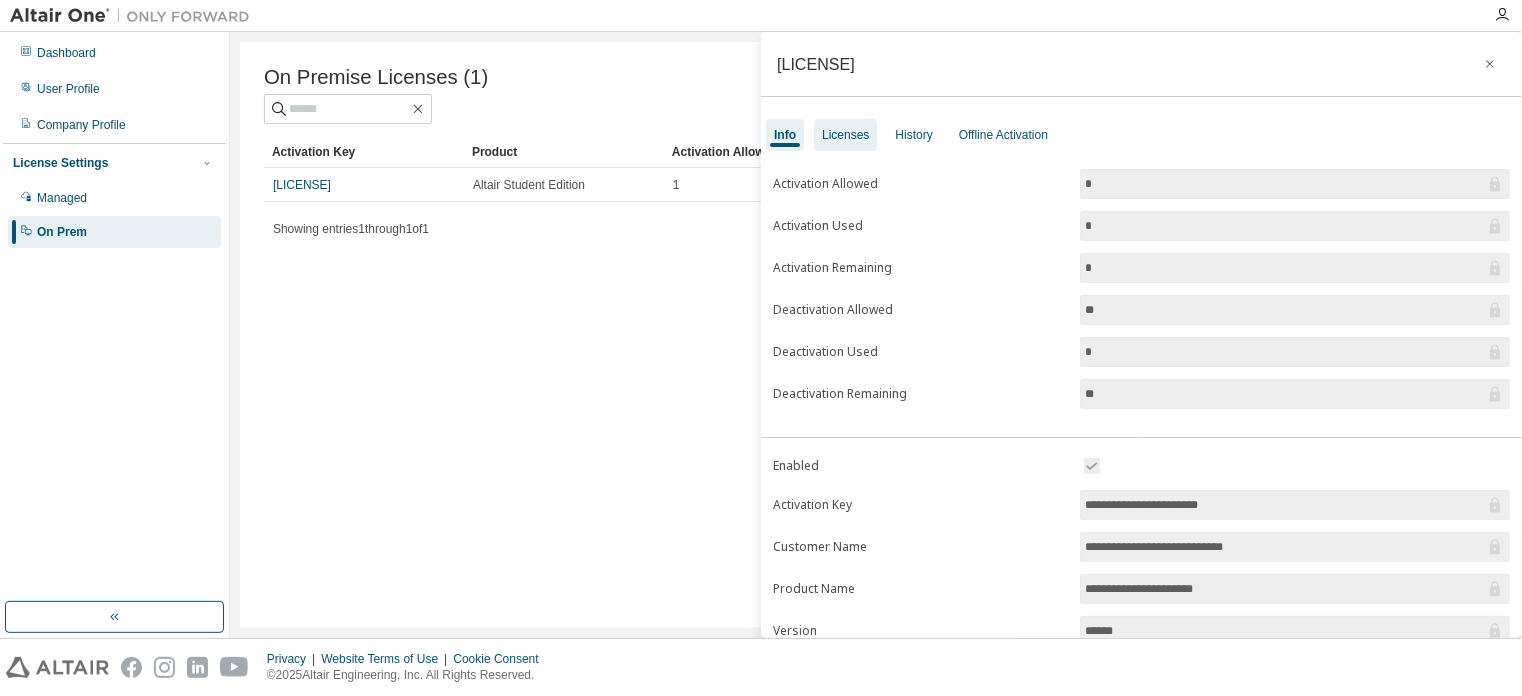 click on "Licenses" at bounding box center [845, 135] 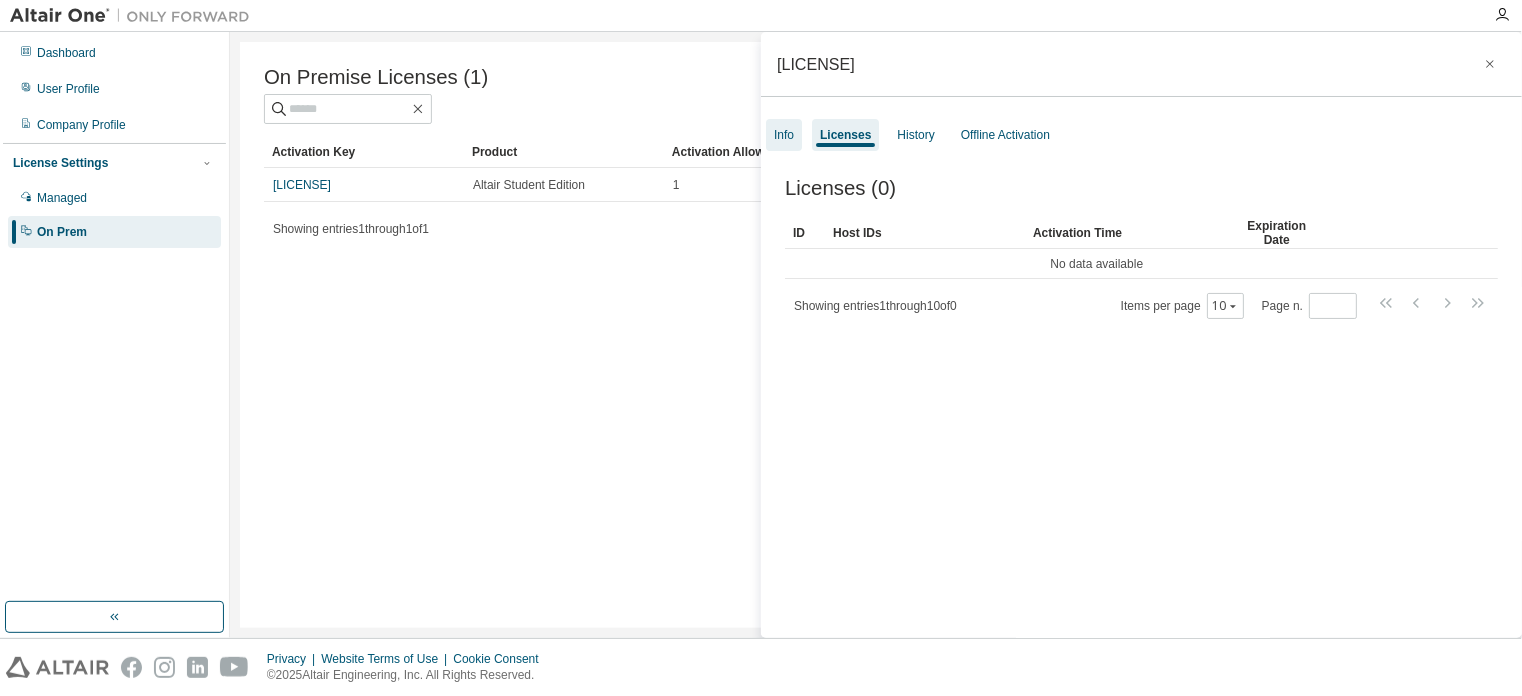 click on "Info Licenses History Offline Activation" at bounding box center [1141, 135] 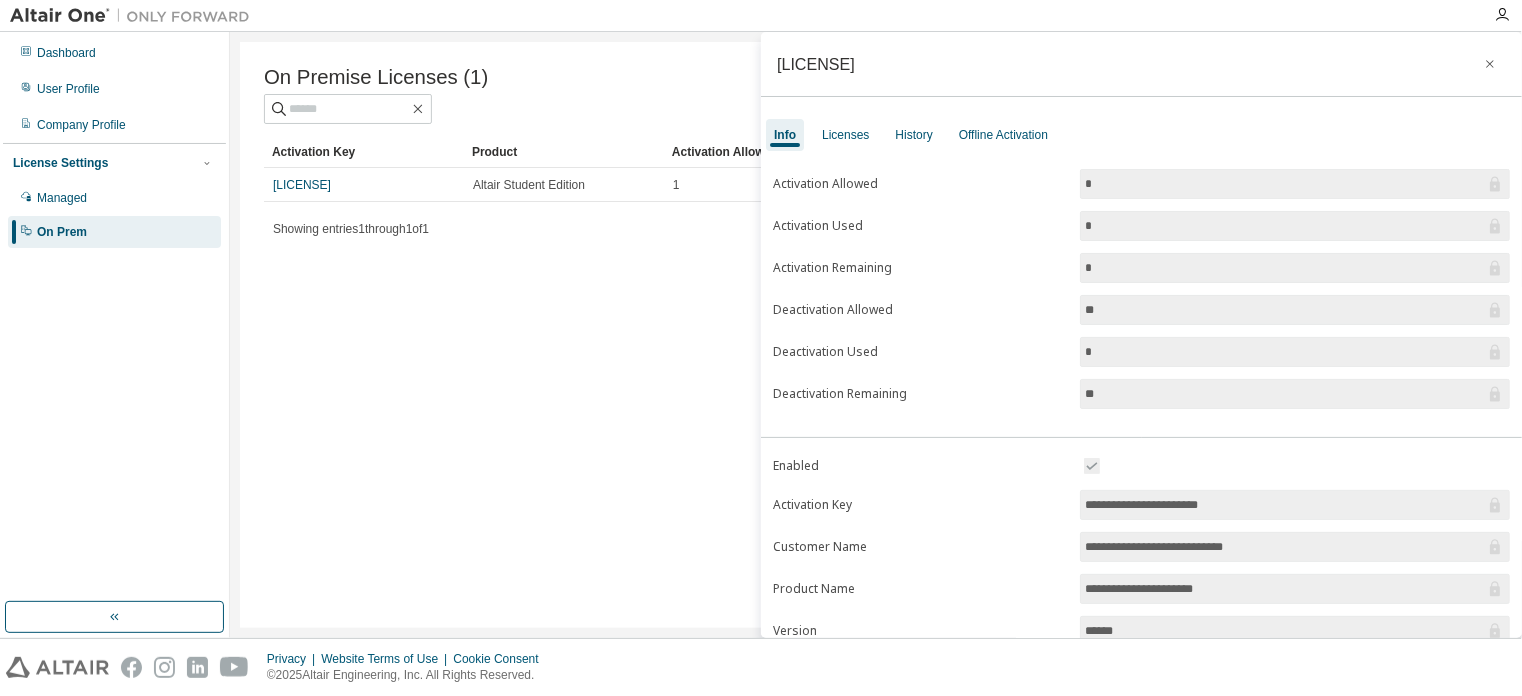 scroll, scrollTop: 220, scrollLeft: 0, axis: vertical 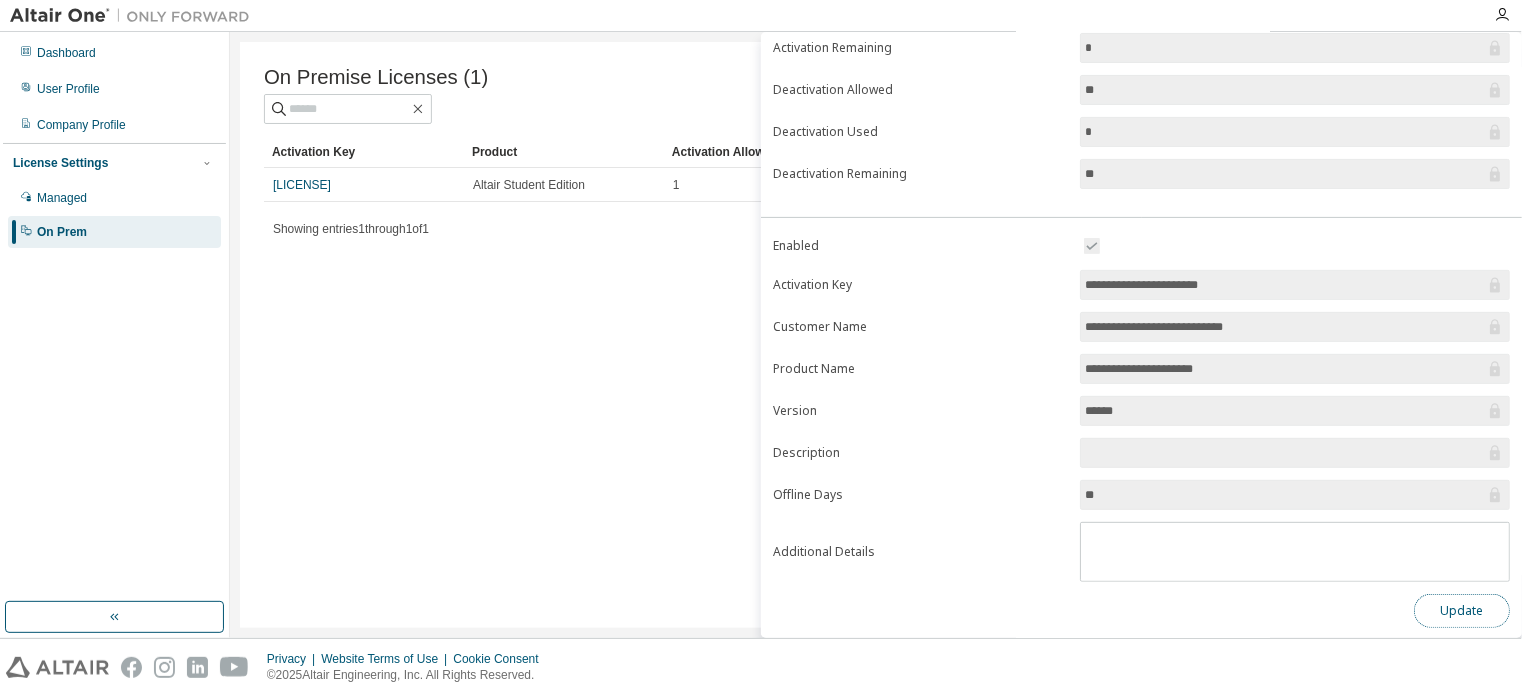 click on "Update" at bounding box center (1462, 611) 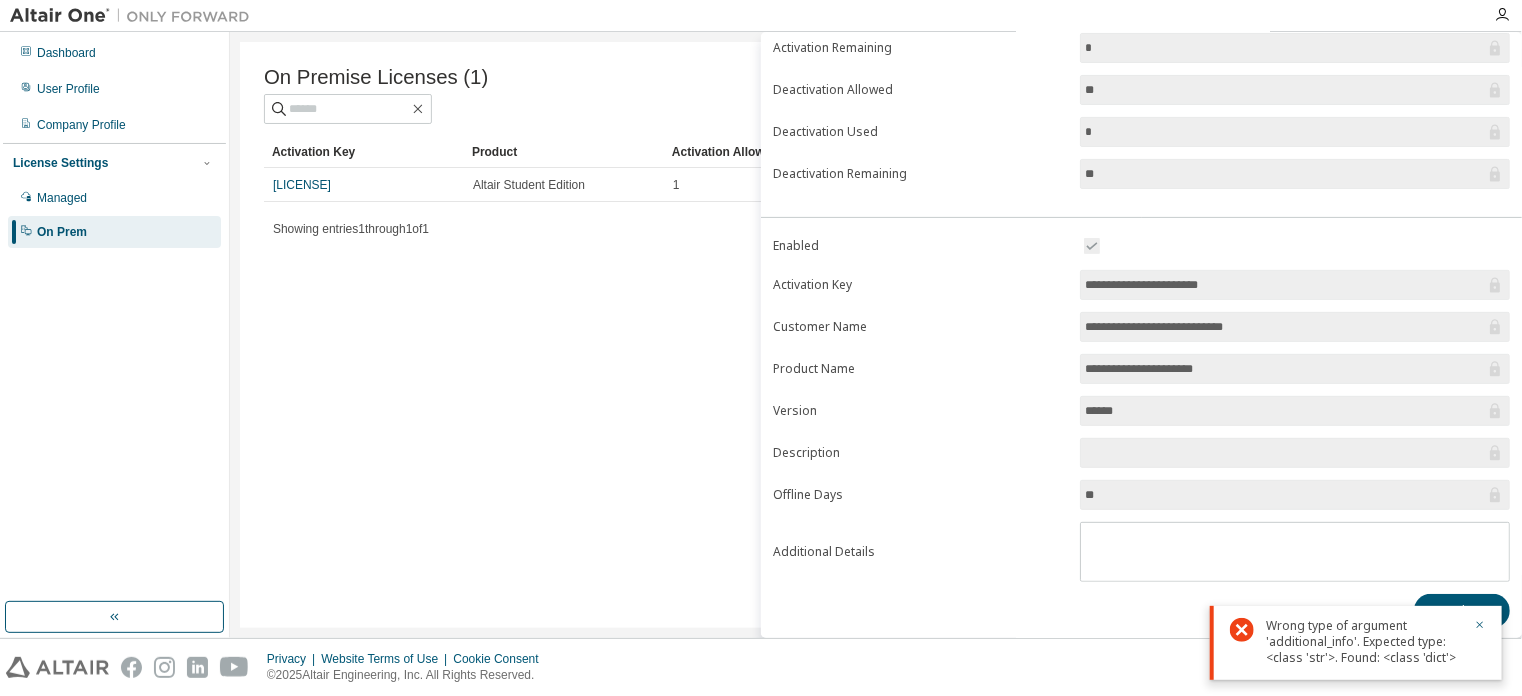 scroll, scrollTop: 0, scrollLeft: 0, axis: both 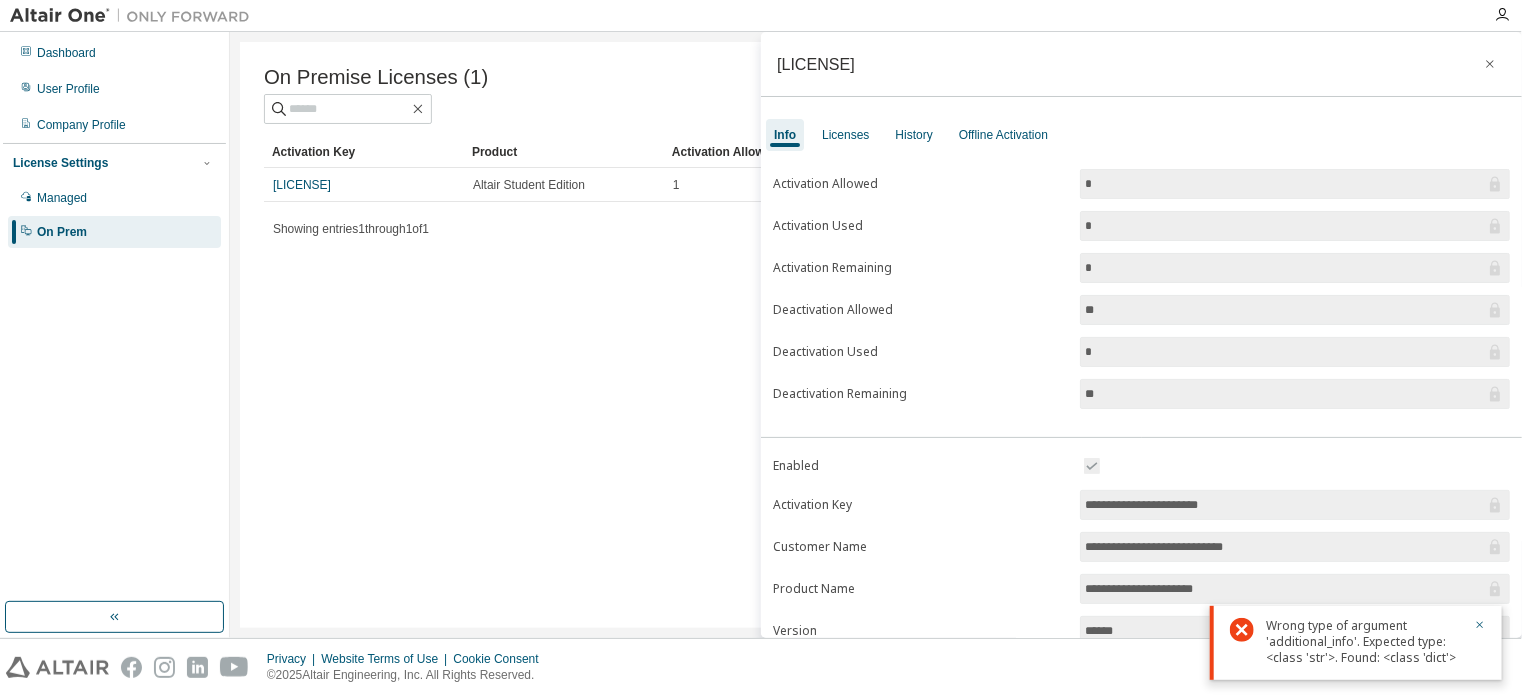 click on "On Premise Licenses (1) Clear Load Save Save As Field Operator Value Select filter Select operand Add criteria Search Activation Key Product Activation Allowed Activation Left Creation Date LPOUN-7KRM4-B6T6K-FRSD1 Altair Student Edition 1 1 2025-08-05 15:35:27 Showing entries  1  through  1  of  1 Items per page 10 Page n. *" at bounding box center [876, 335] 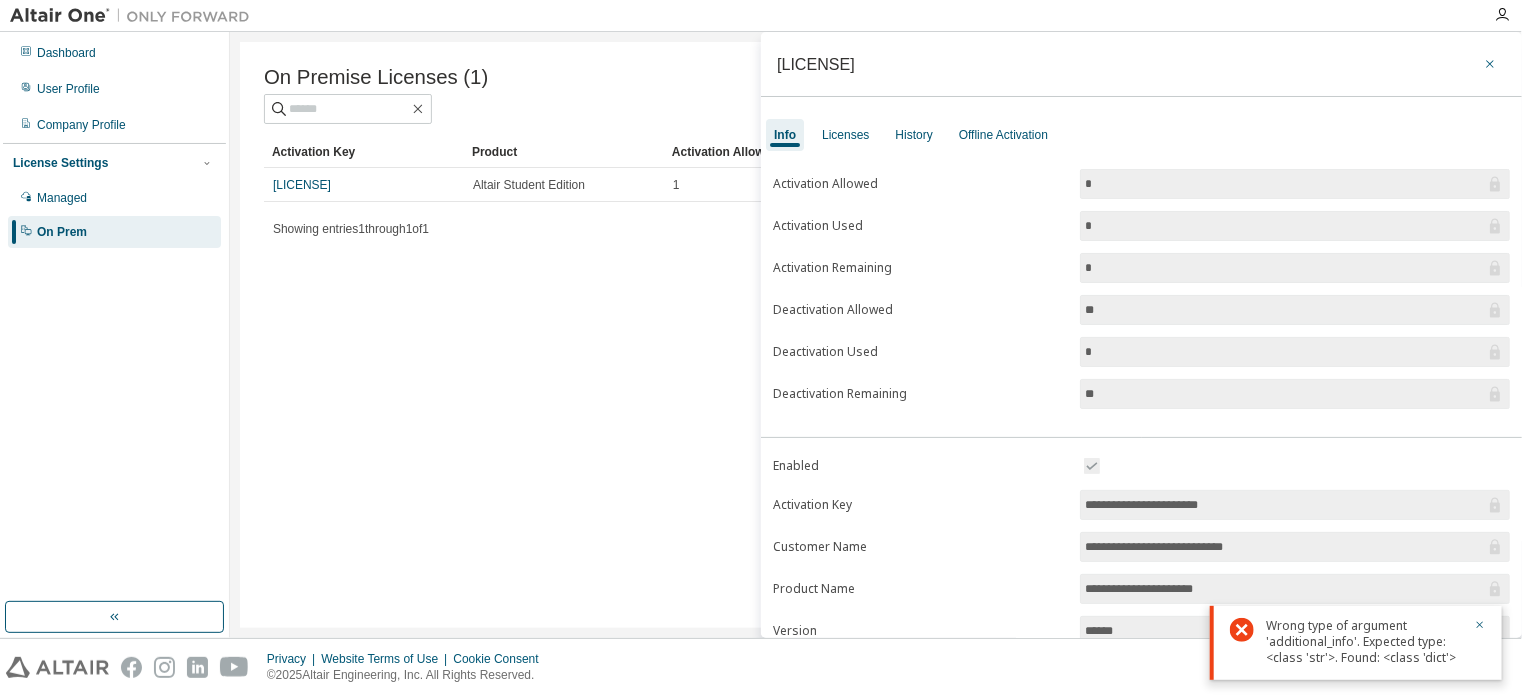 click 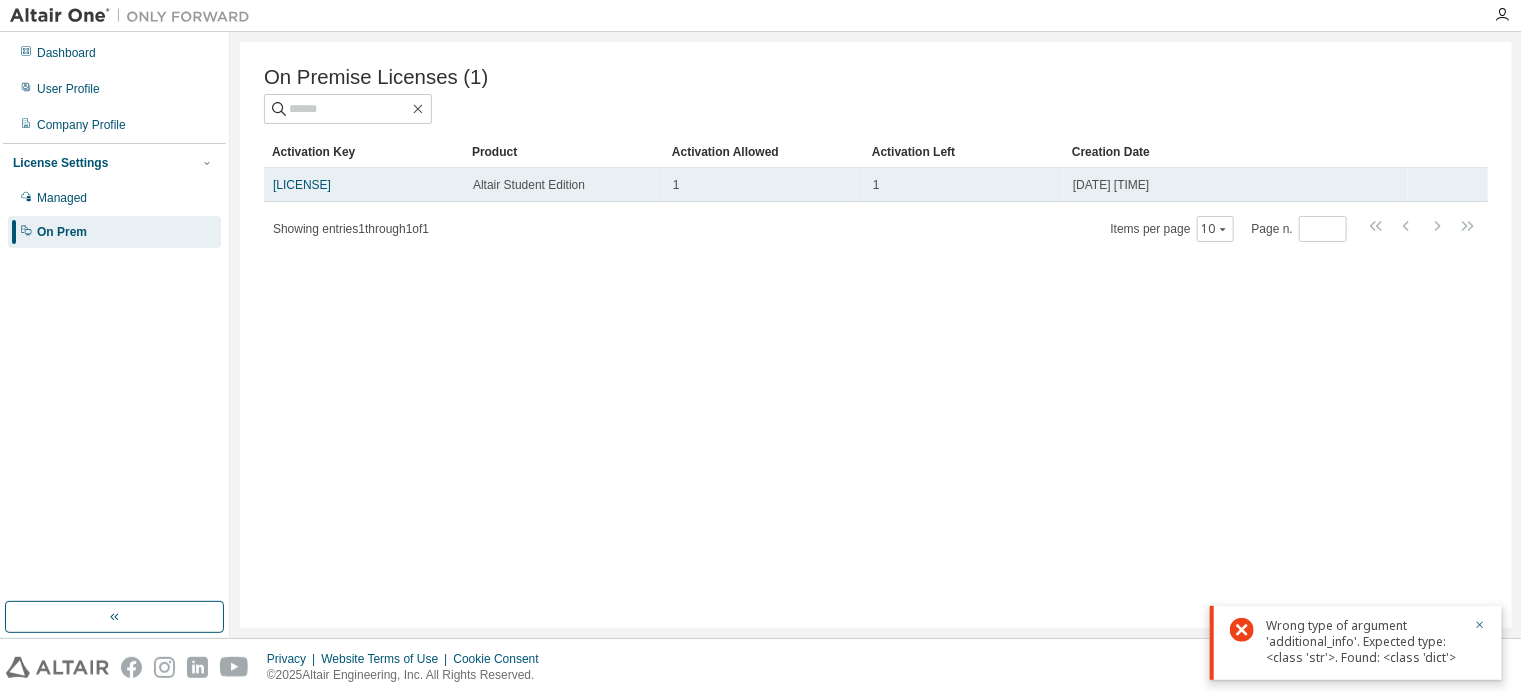 click on "1" at bounding box center [764, 185] 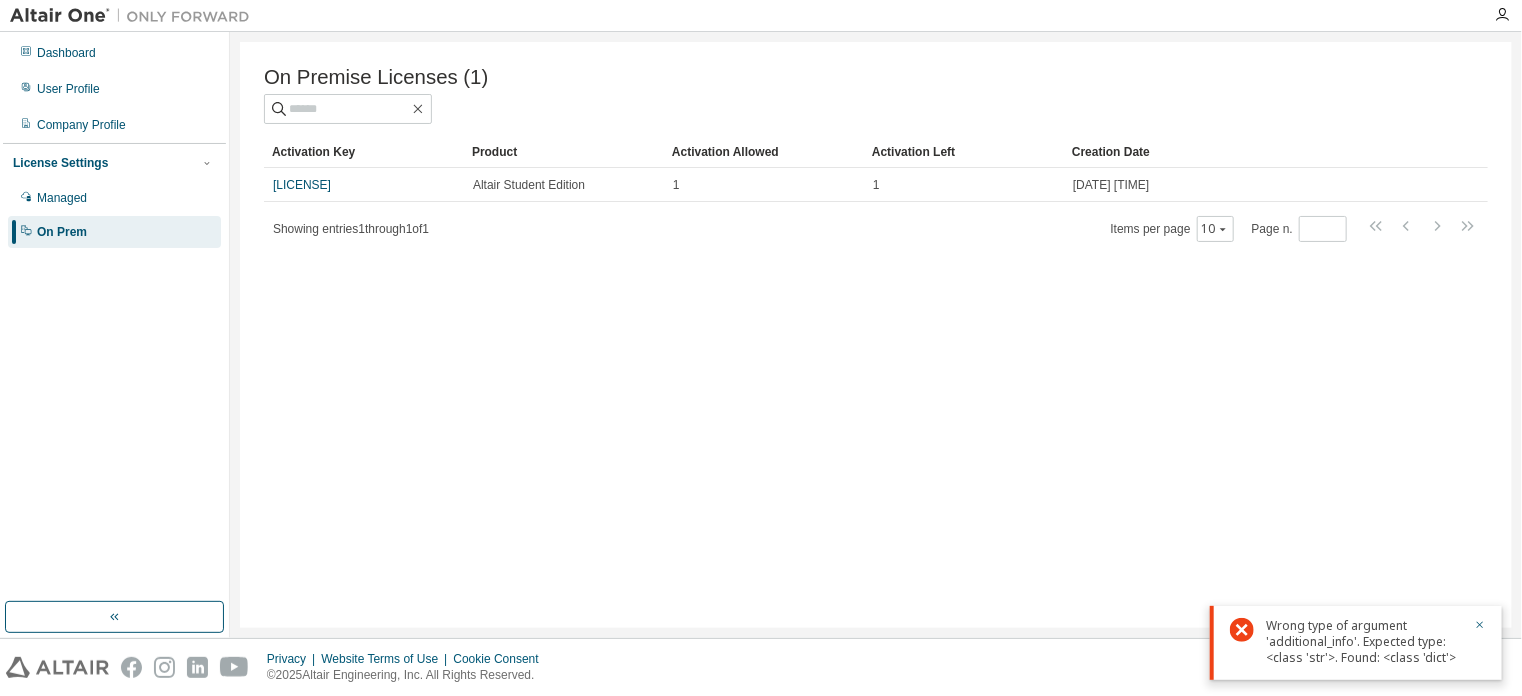 click at bounding box center (1502, 15) 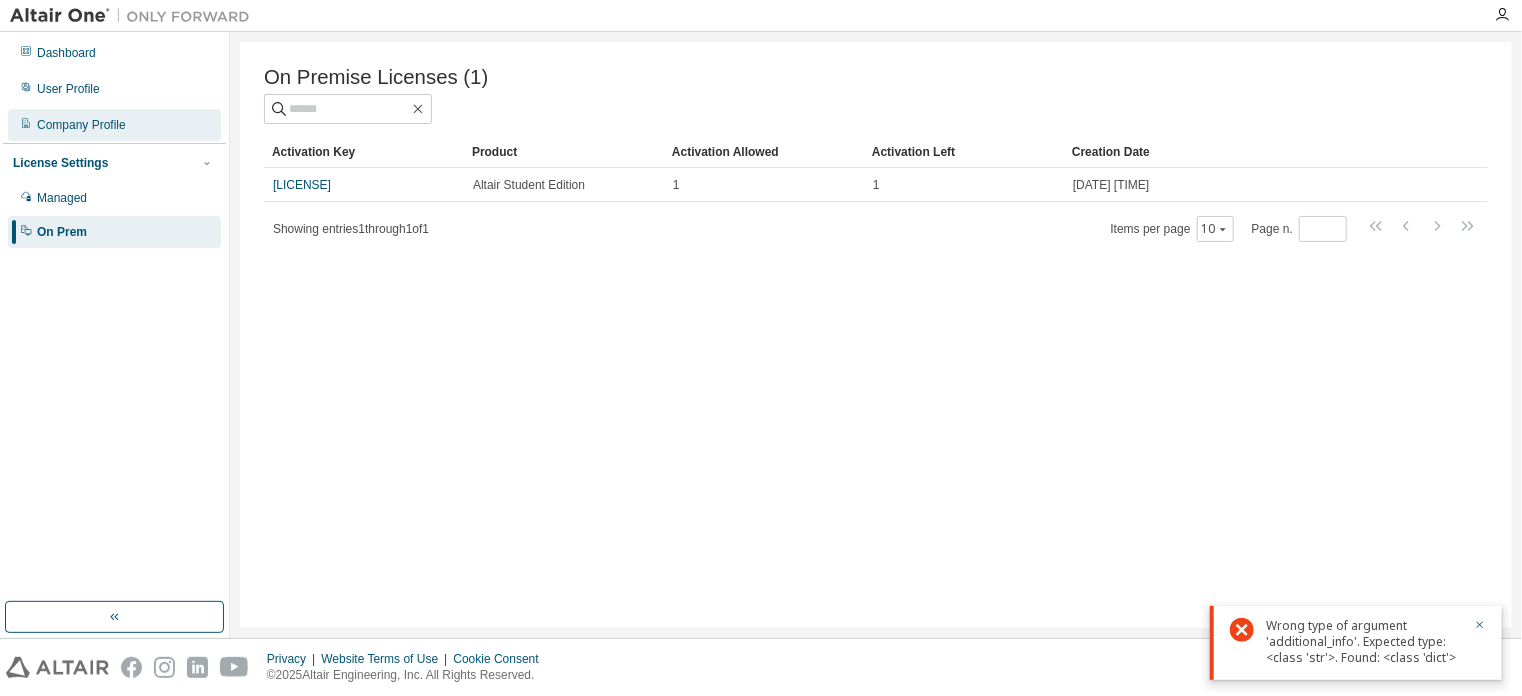 click on "Company Profile" at bounding box center (114, 125) 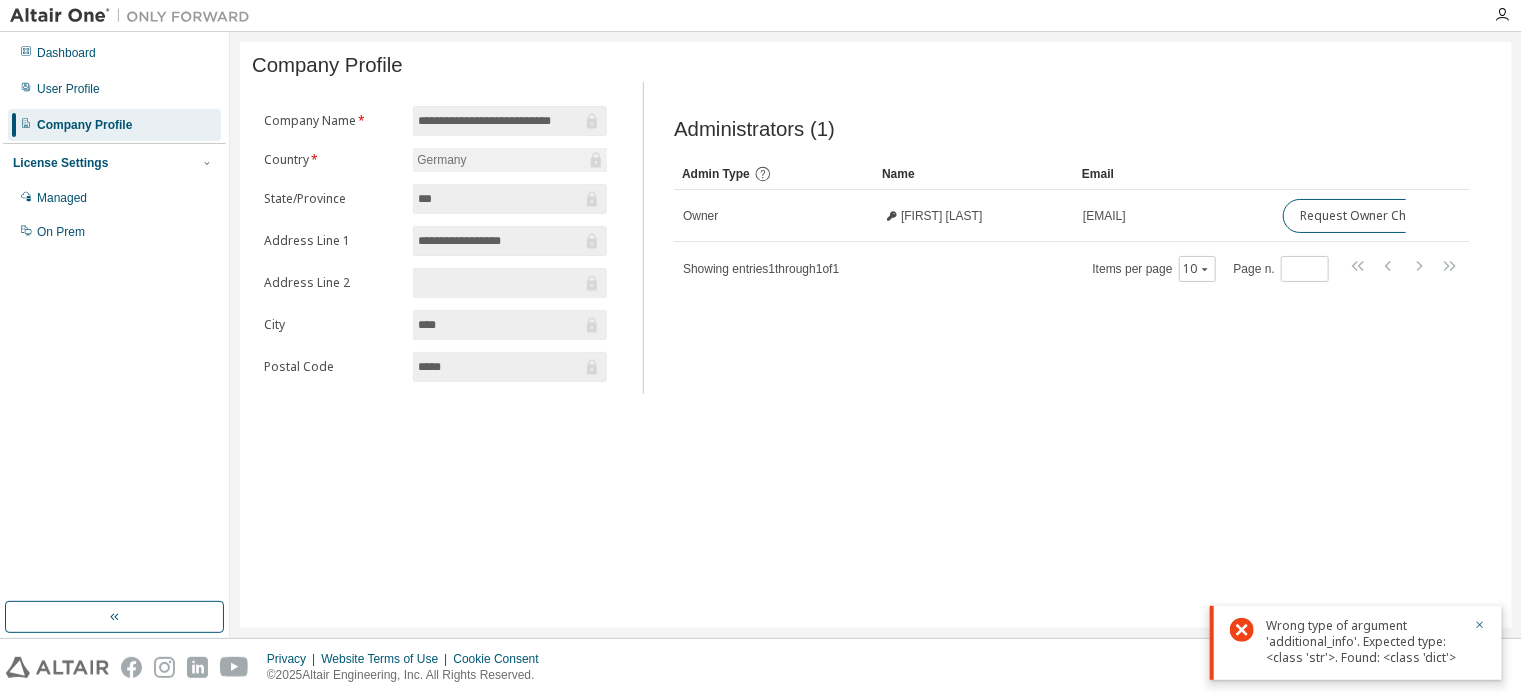 scroll, scrollTop: 0, scrollLeft: 1, axis: horizontal 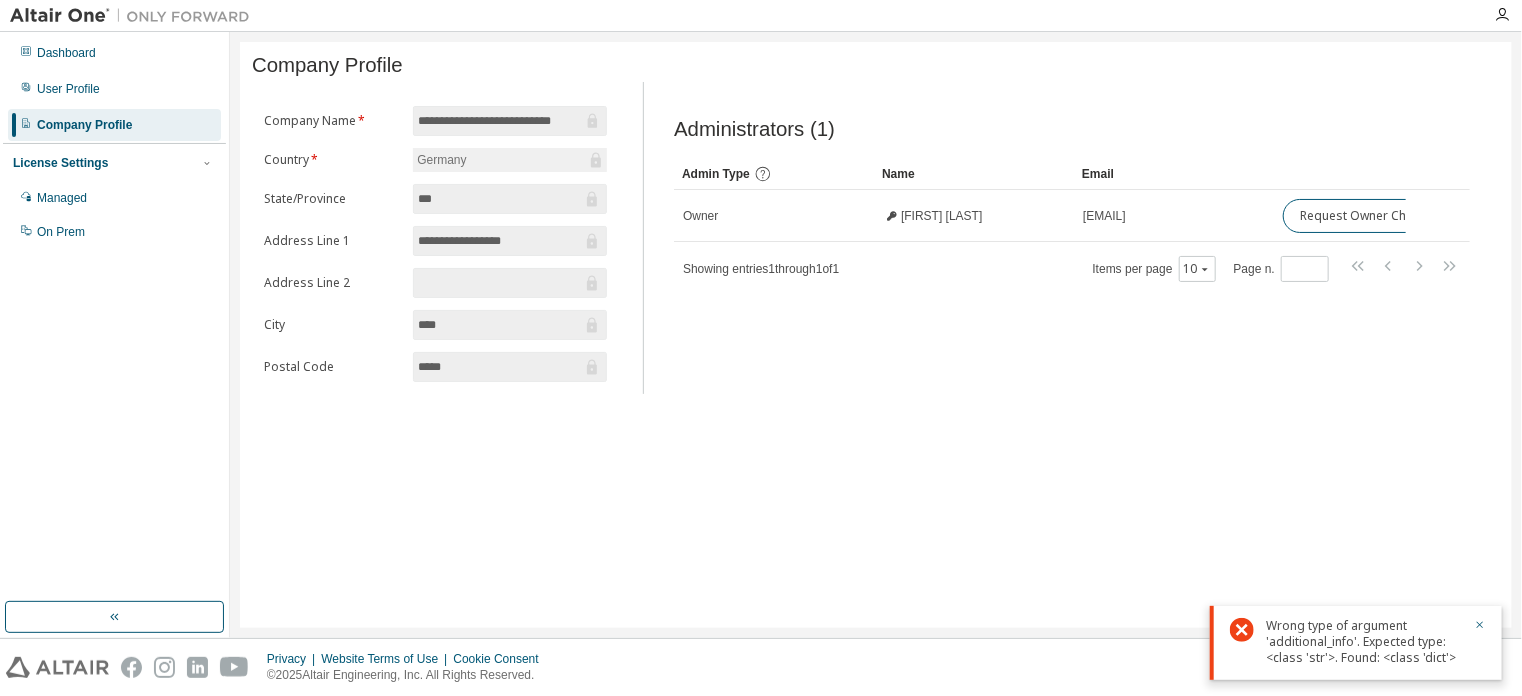 drag, startPoint x: 418, startPoint y: 123, endPoint x: 588, endPoint y: 127, distance: 170.04706 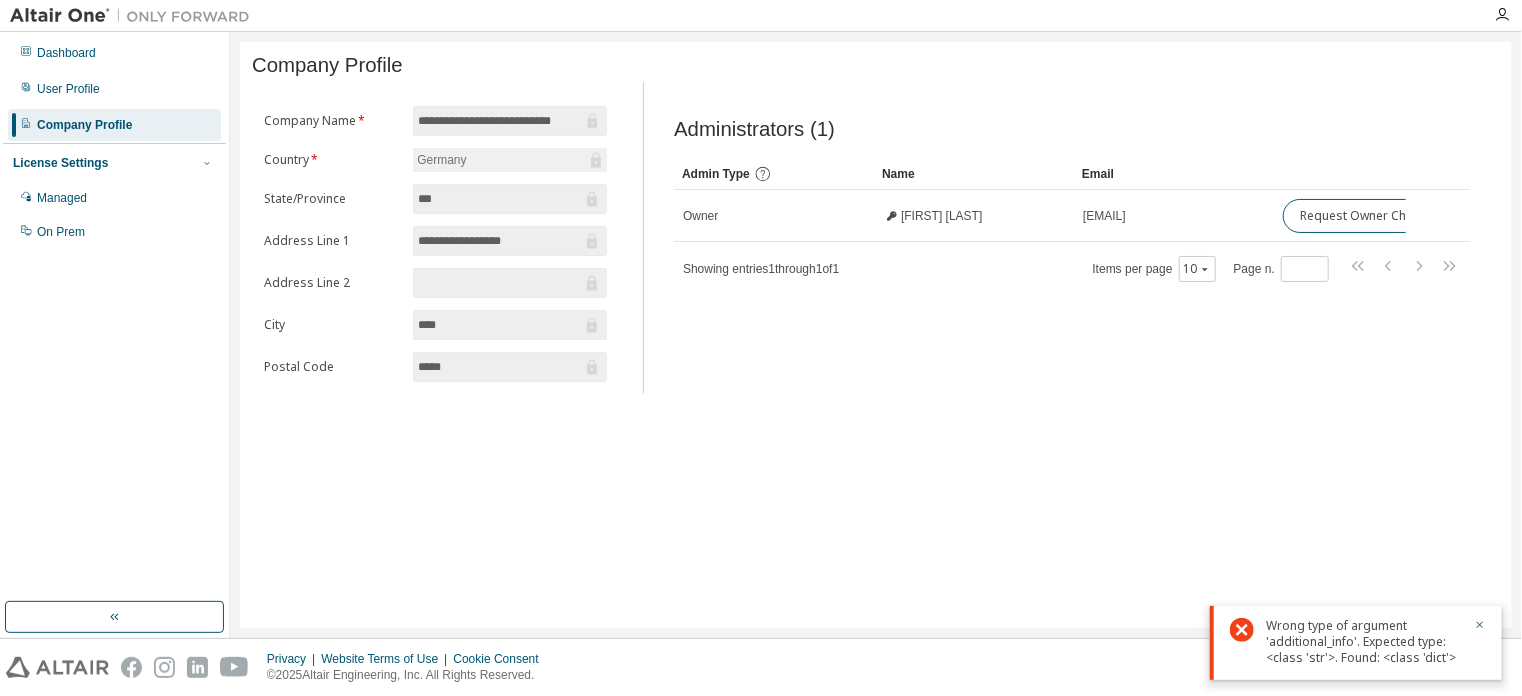 scroll, scrollTop: 0, scrollLeft: 0, axis: both 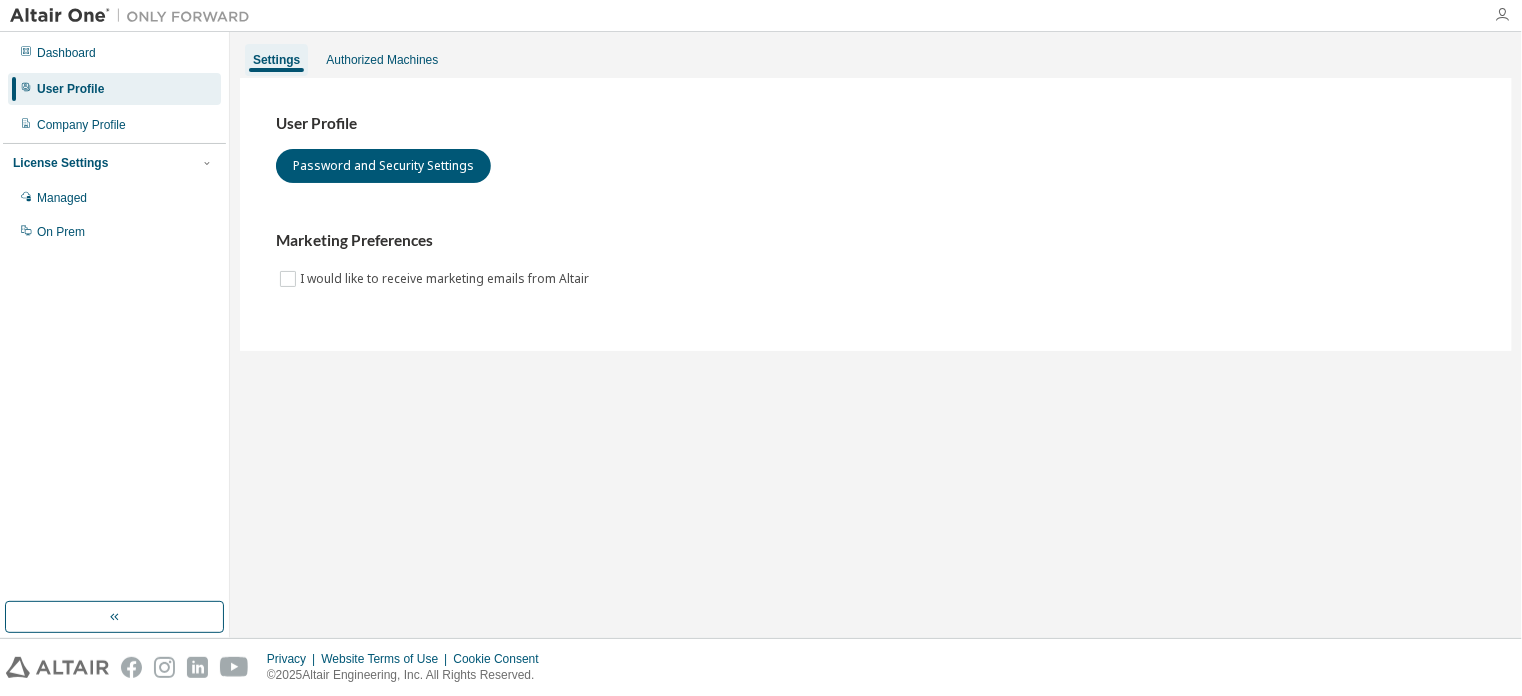 click at bounding box center [1502, 15] 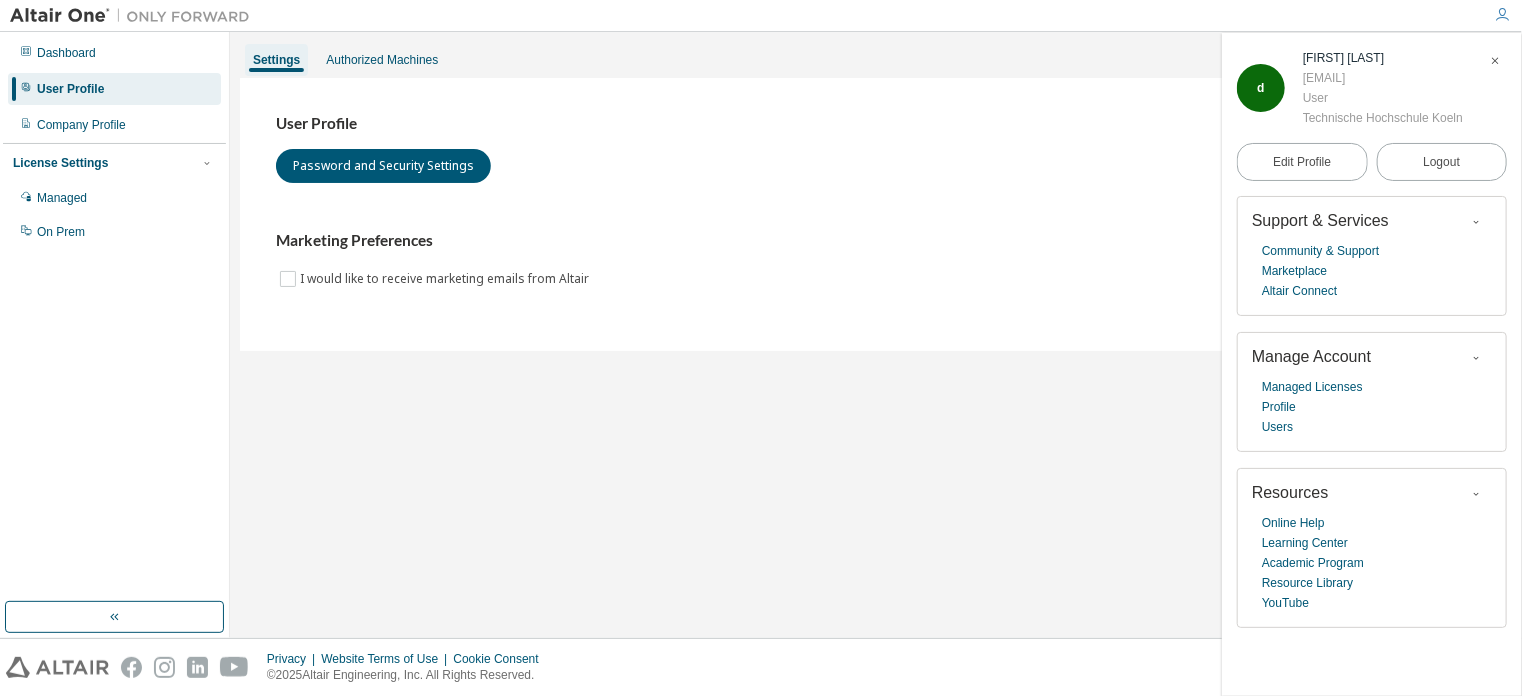 drag, startPoint x: 1482, startPoint y: 77, endPoint x: 1305, endPoint y: 74, distance: 177.02542 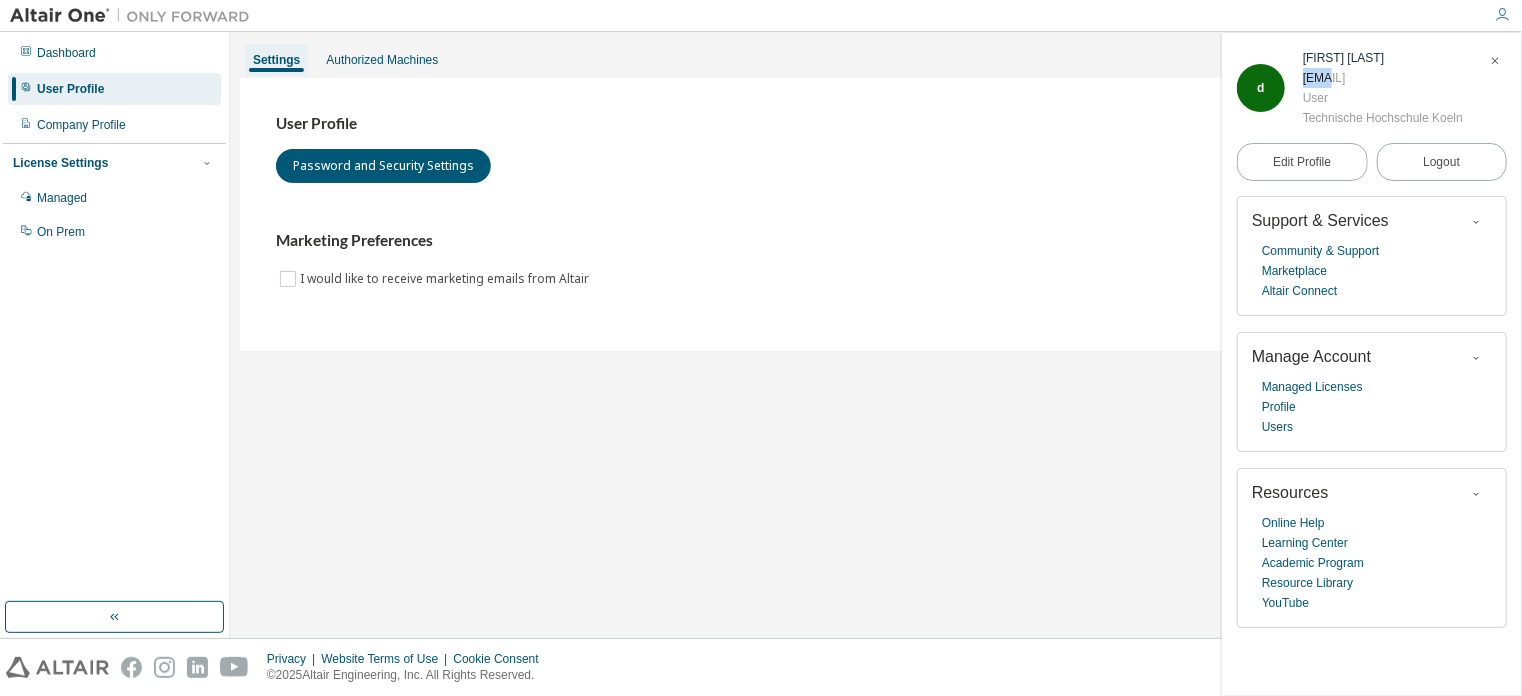 click on "dina.bouhmida@smail.th-koeln.de" at bounding box center [1383, 78] 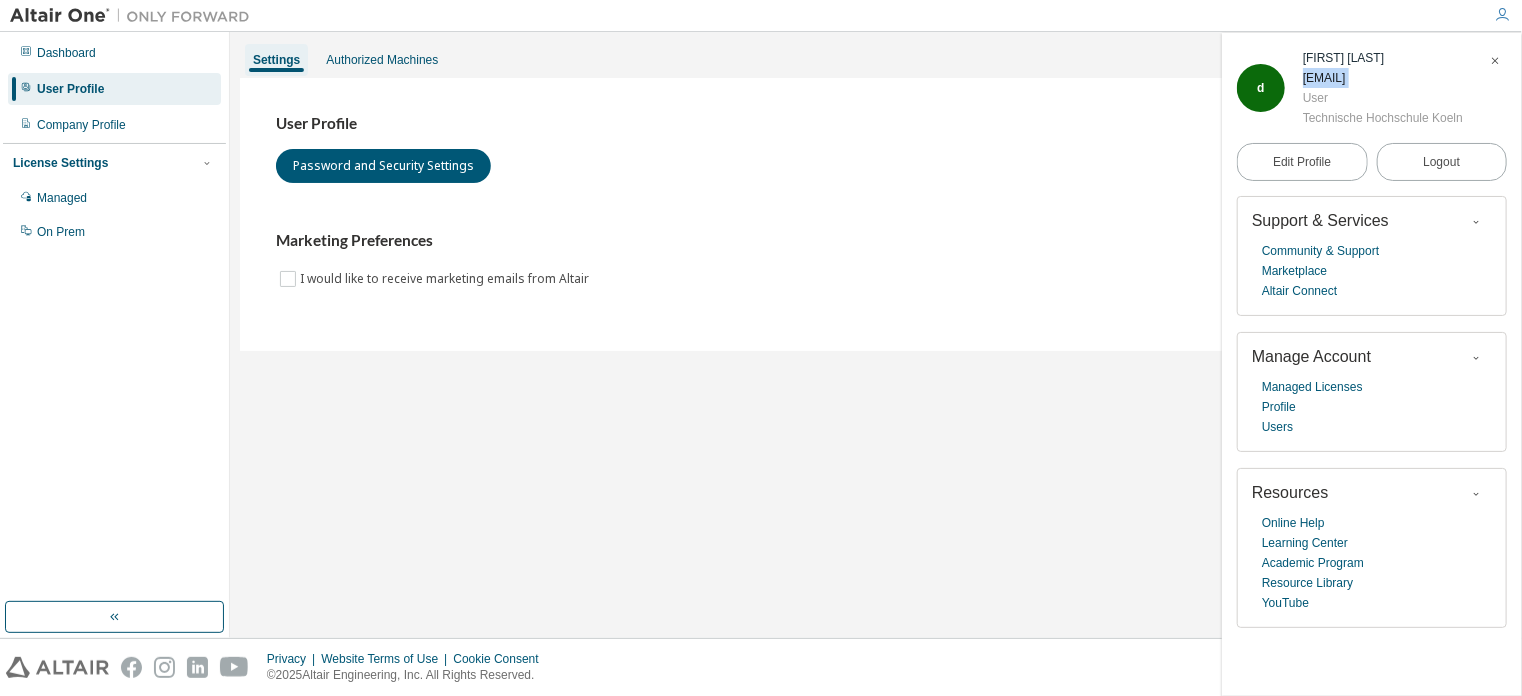 drag, startPoint x: 1305, startPoint y: 74, endPoint x: 1376, endPoint y: 84, distance: 71.70077 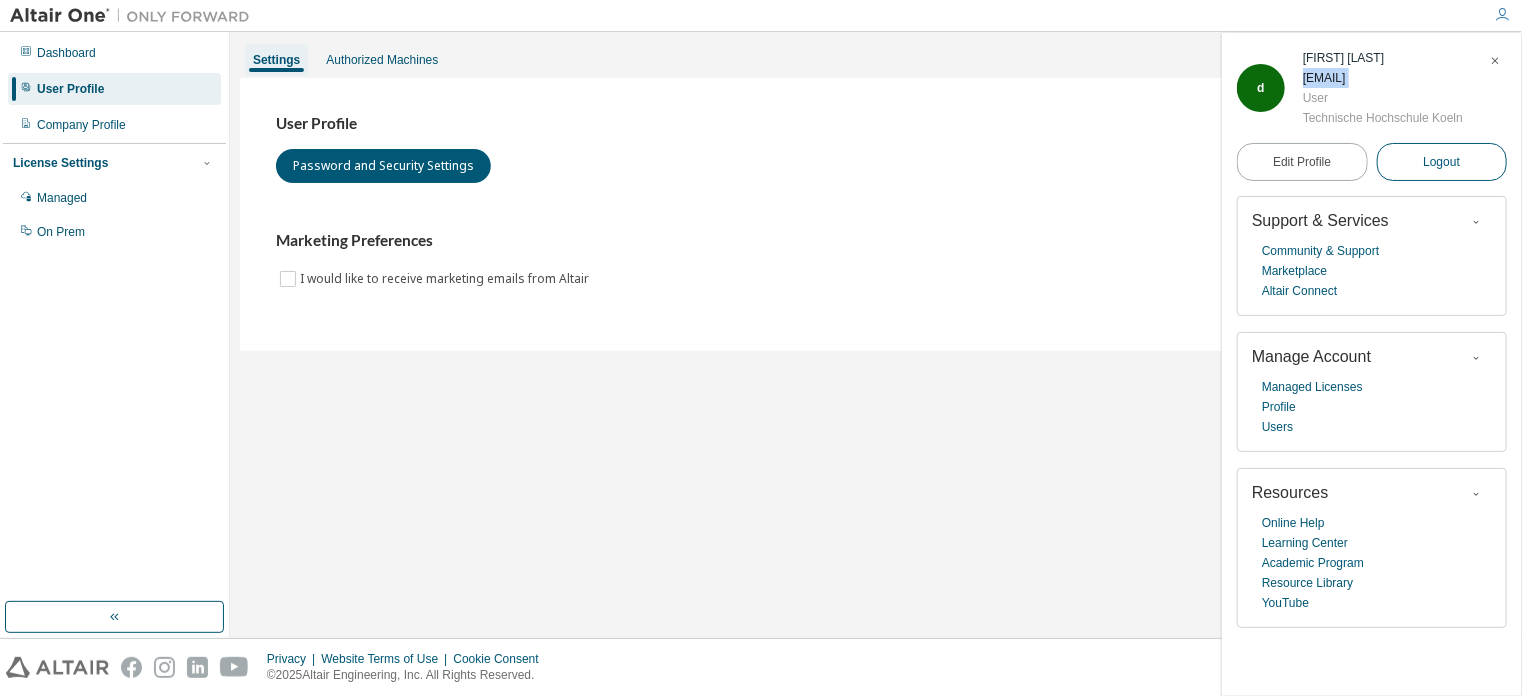 click on "Logout" at bounding box center (1441, 162) 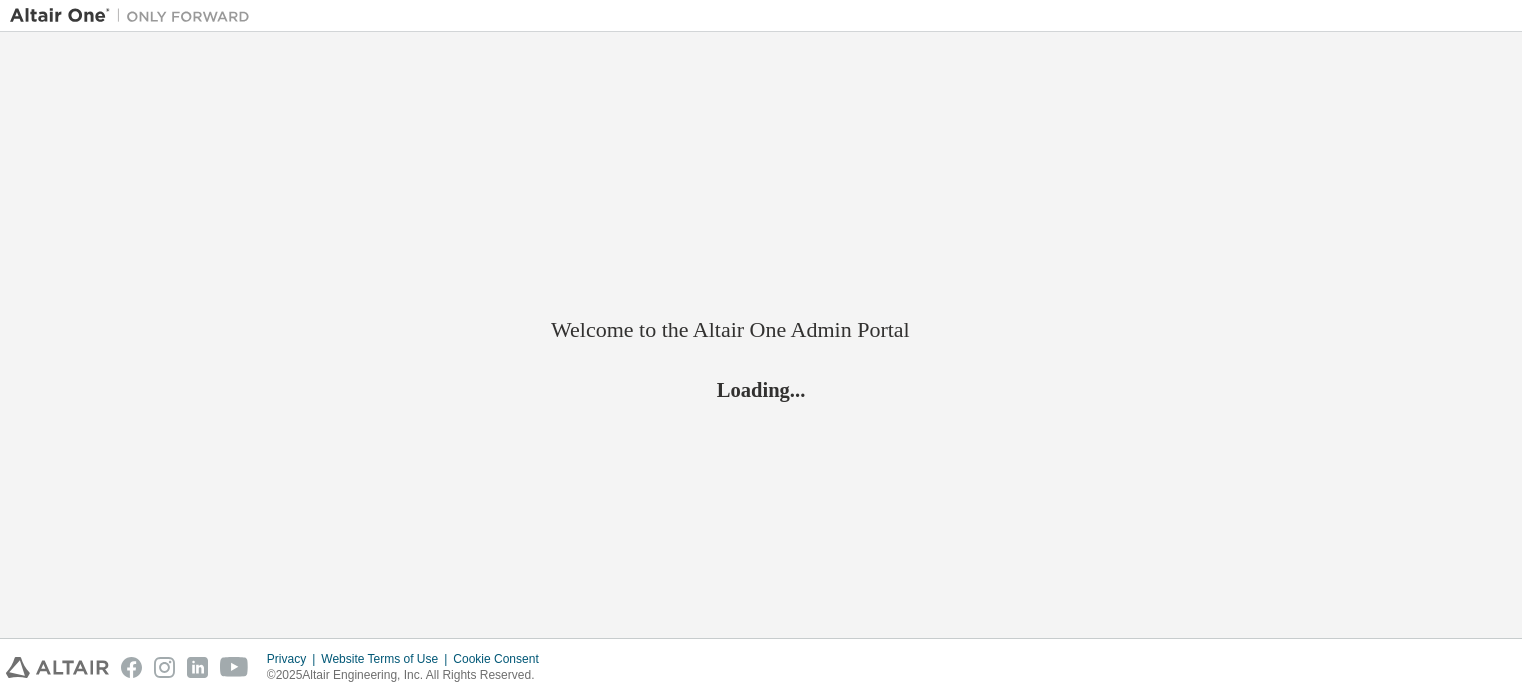 scroll, scrollTop: 0, scrollLeft: 0, axis: both 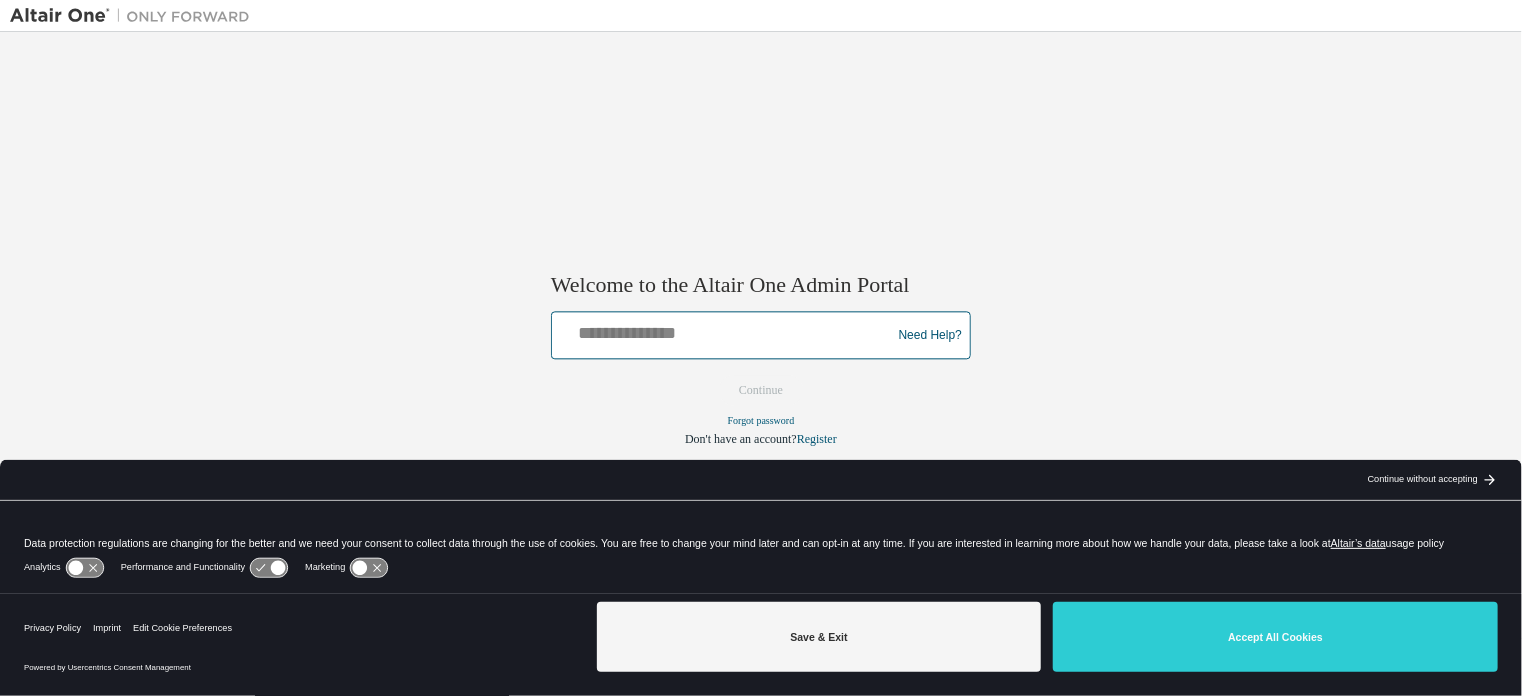 click at bounding box center (724, 331) 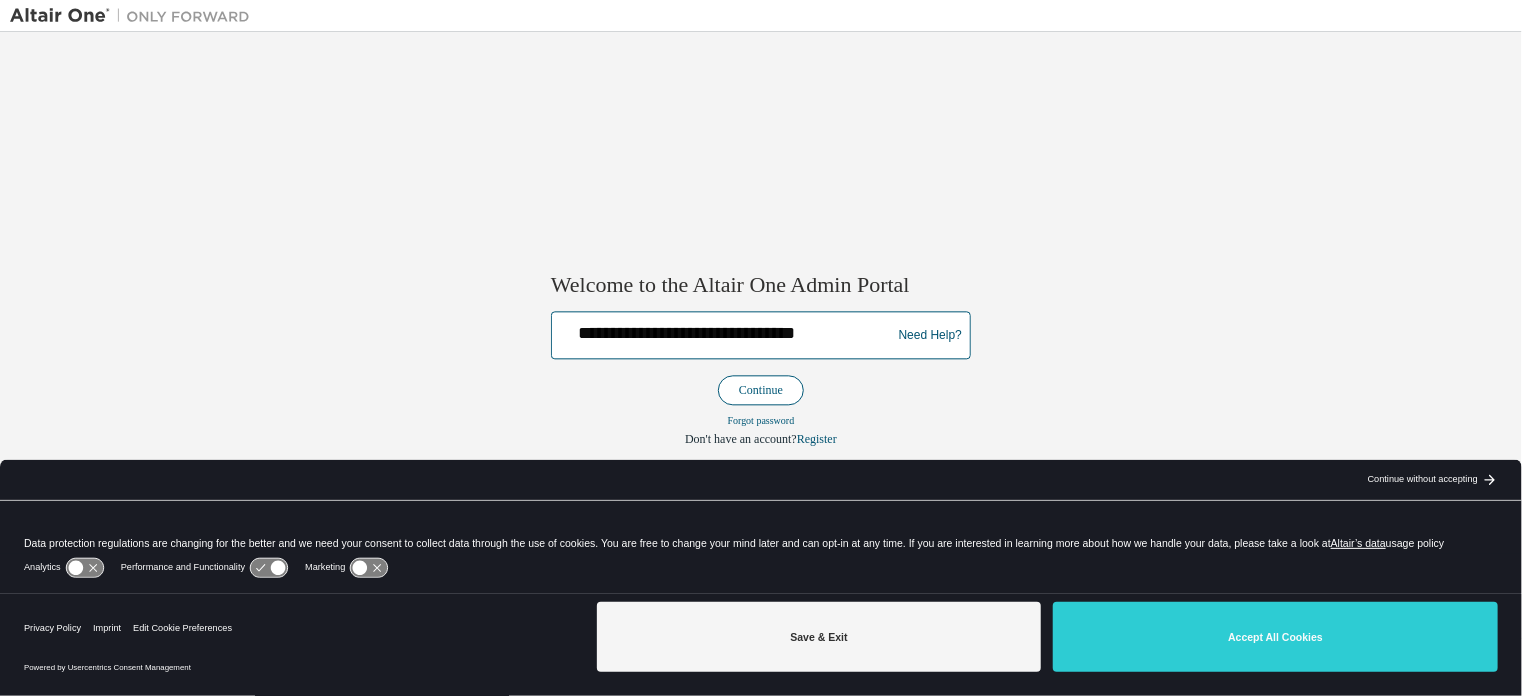 type on "**********" 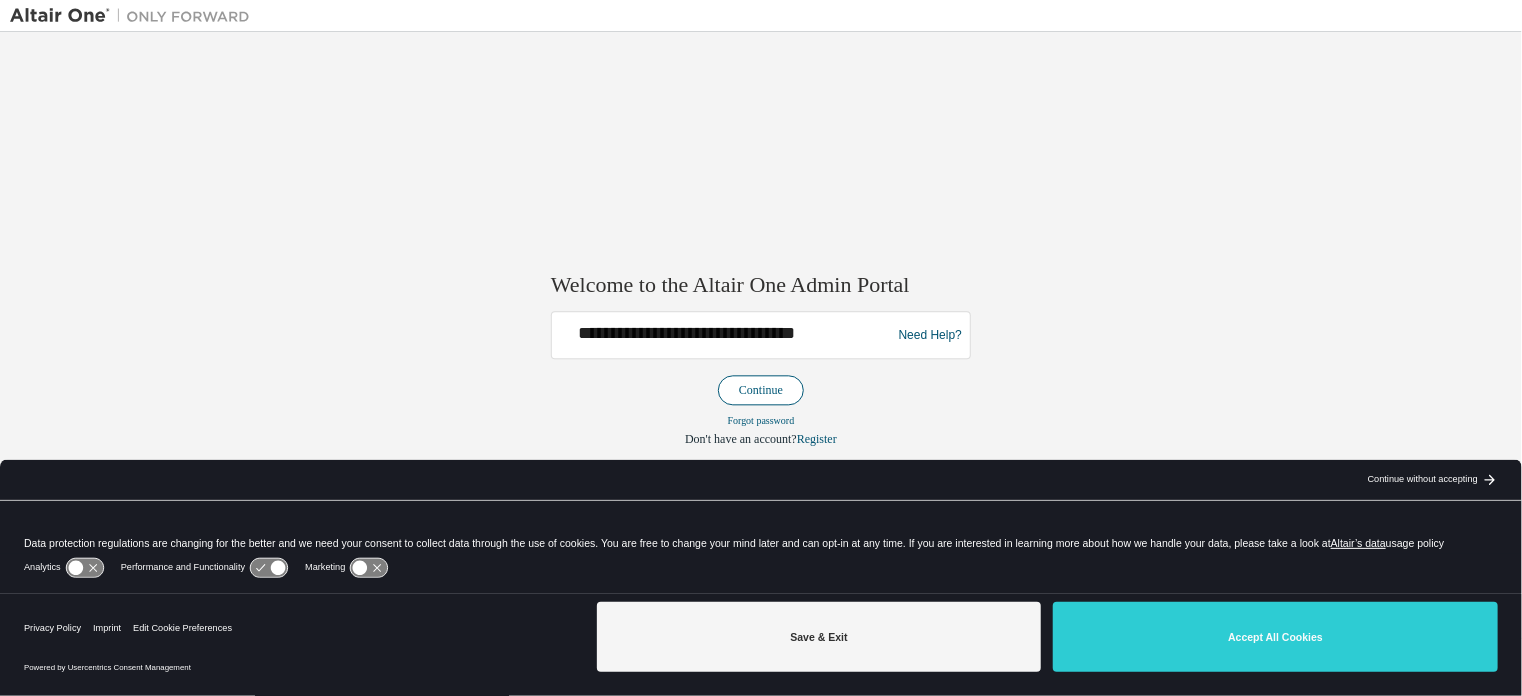 click on "Continue" at bounding box center (761, 391) 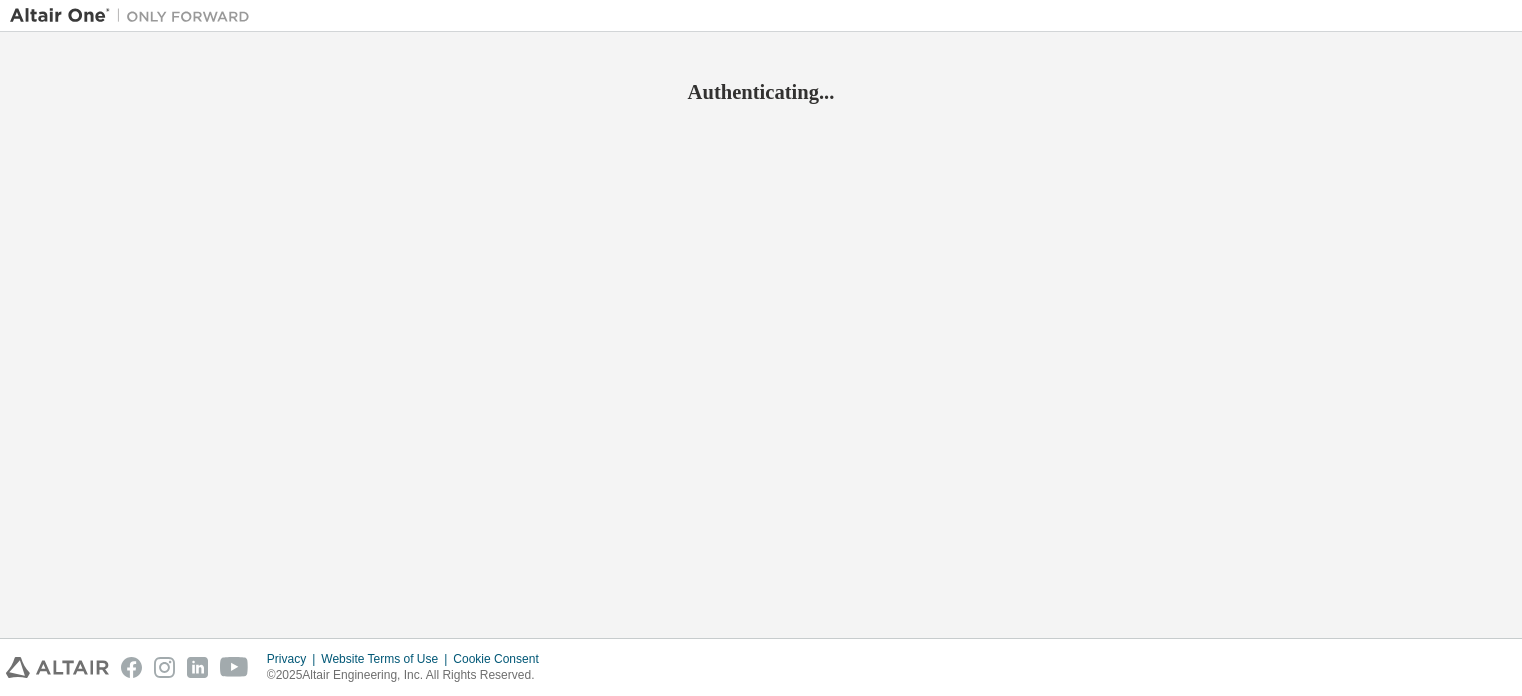 scroll, scrollTop: 0, scrollLeft: 0, axis: both 